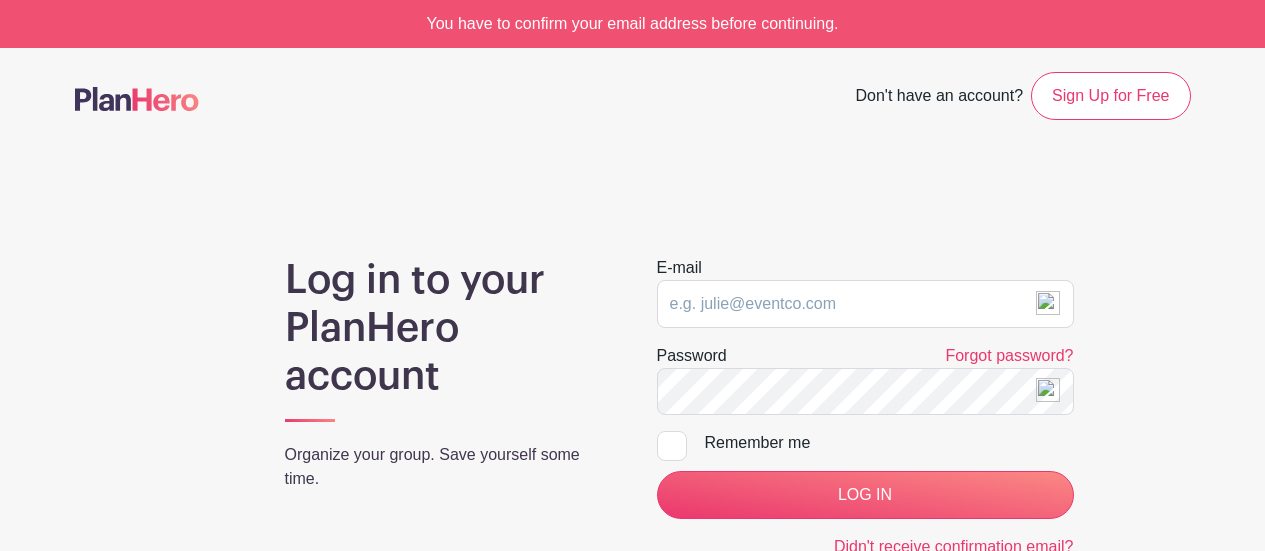 scroll, scrollTop: 0, scrollLeft: 0, axis: both 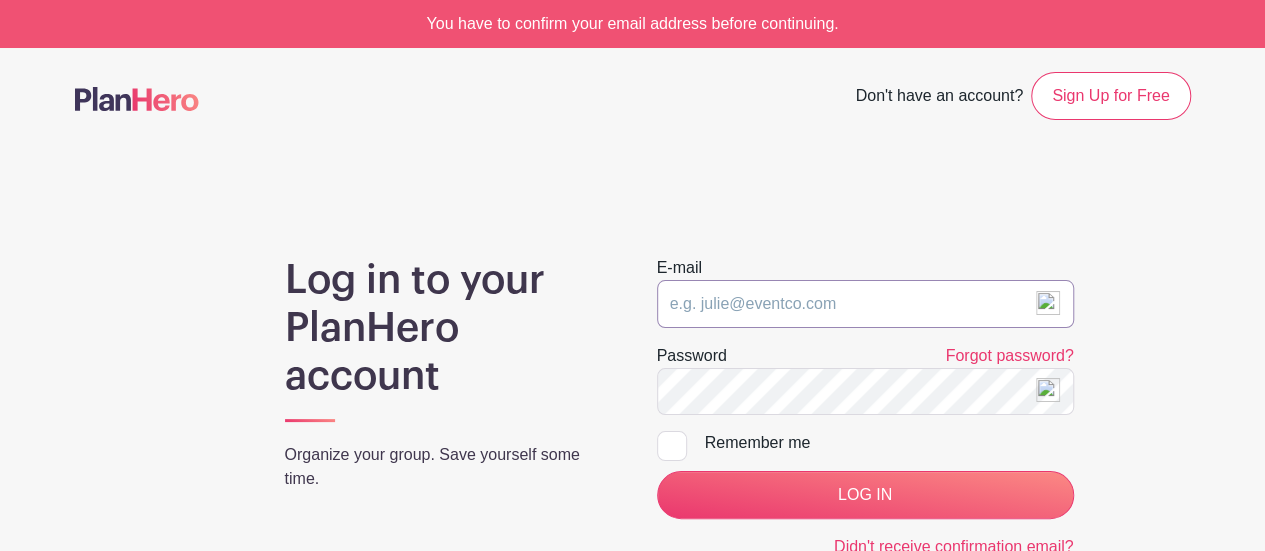 type on "[EMAIL_ADDRESS][DOMAIN_NAME]" 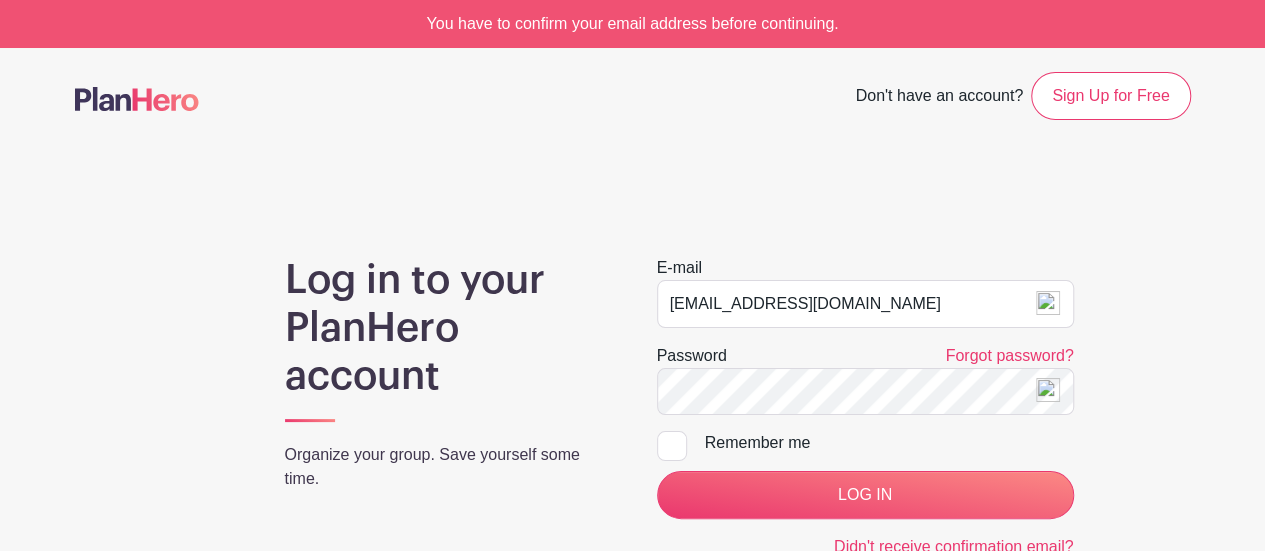 click at bounding box center (672, 446) 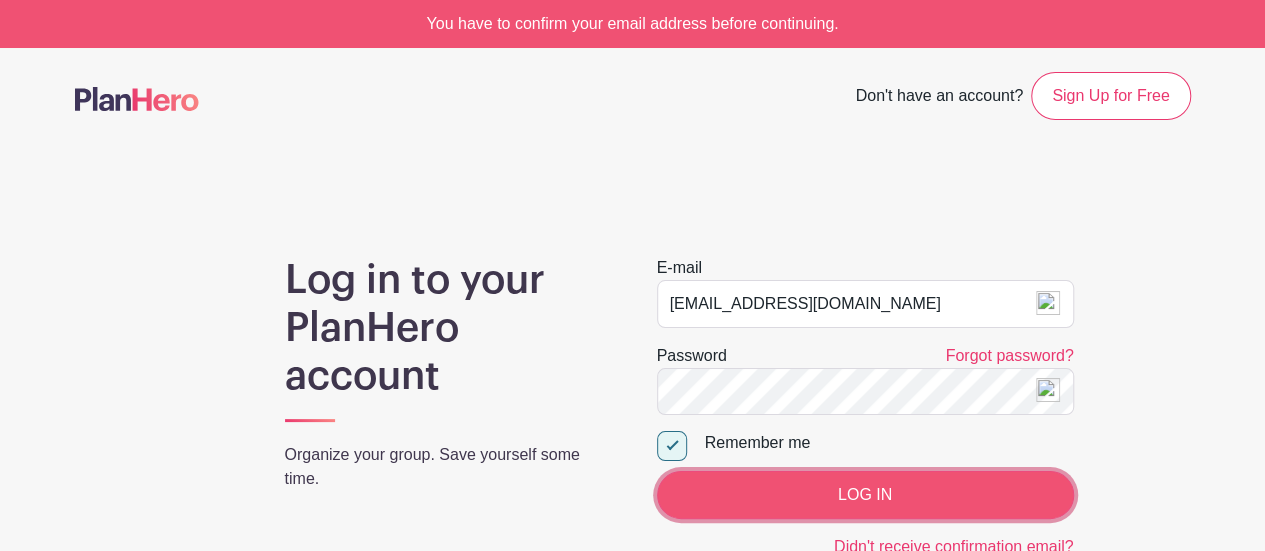 click on "LOG IN" at bounding box center (865, 495) 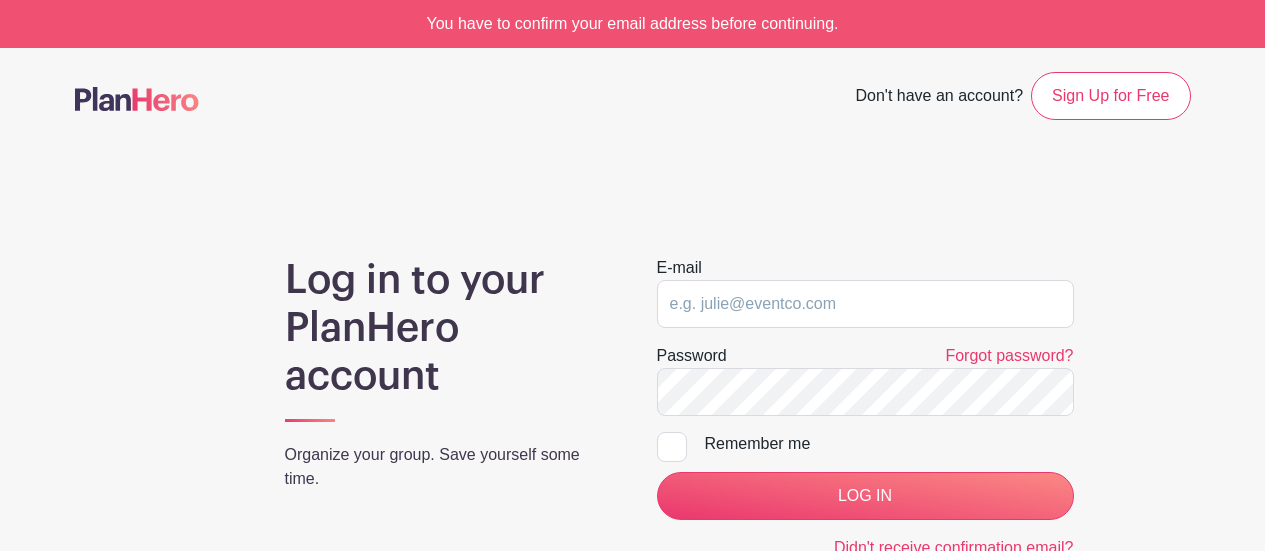 scroll, scrollTop: 0, scrollLeft: 0, axis: both 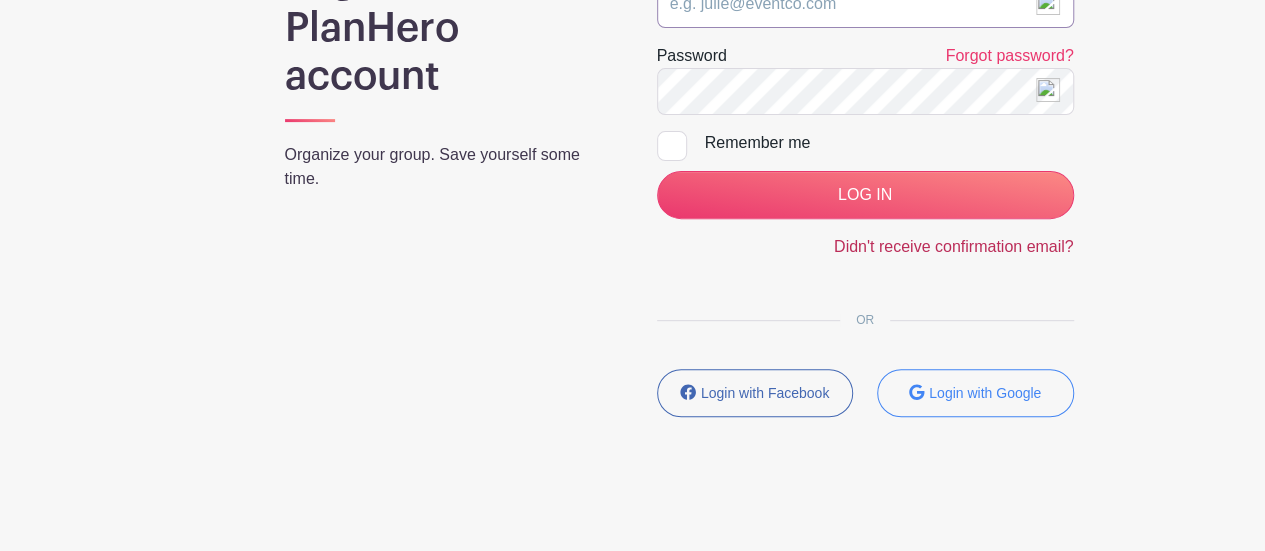 type on "[EMAIL_ADDRESS][DOMAIN_NAME]" 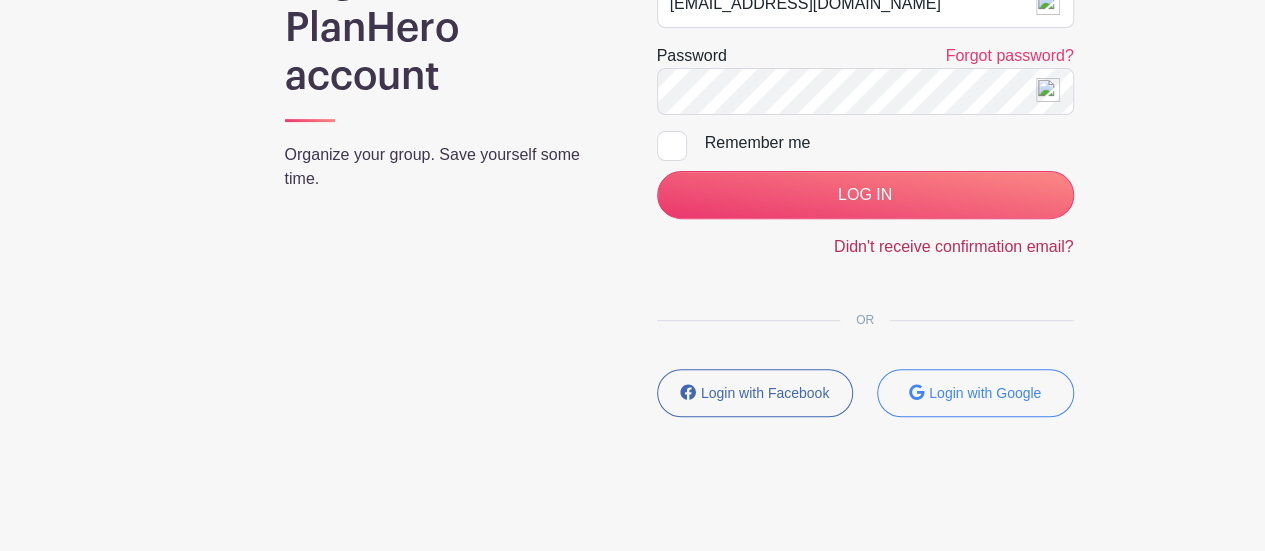 click on "Didn't receive confirmation email?" at bounding box center (954, 246) 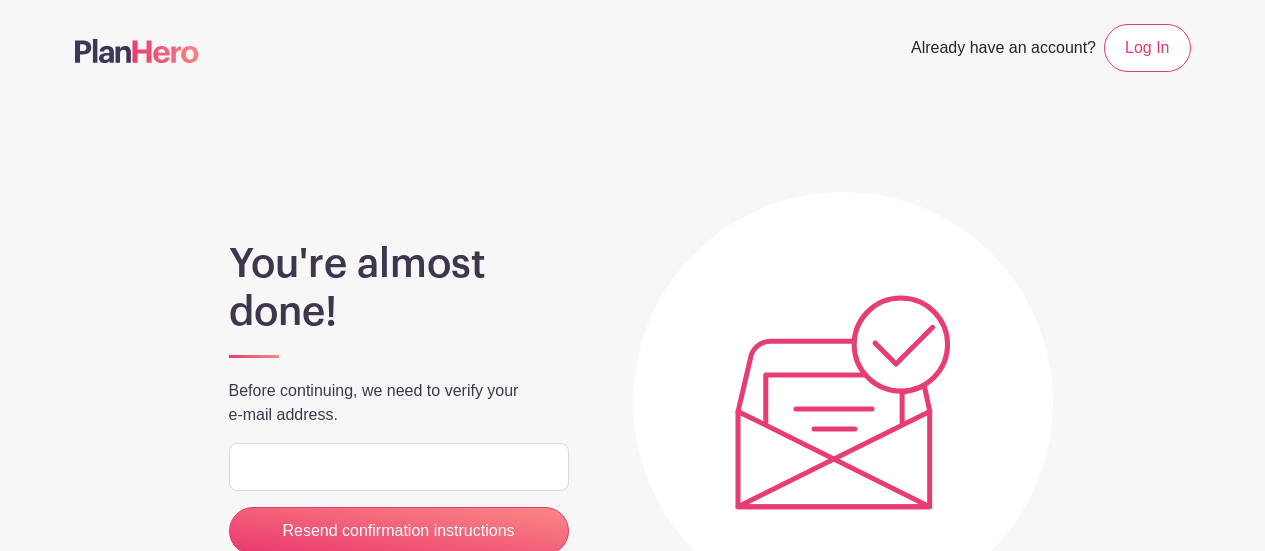 scroll, scrollTop: 0, scrollLeft: 0, axis: both 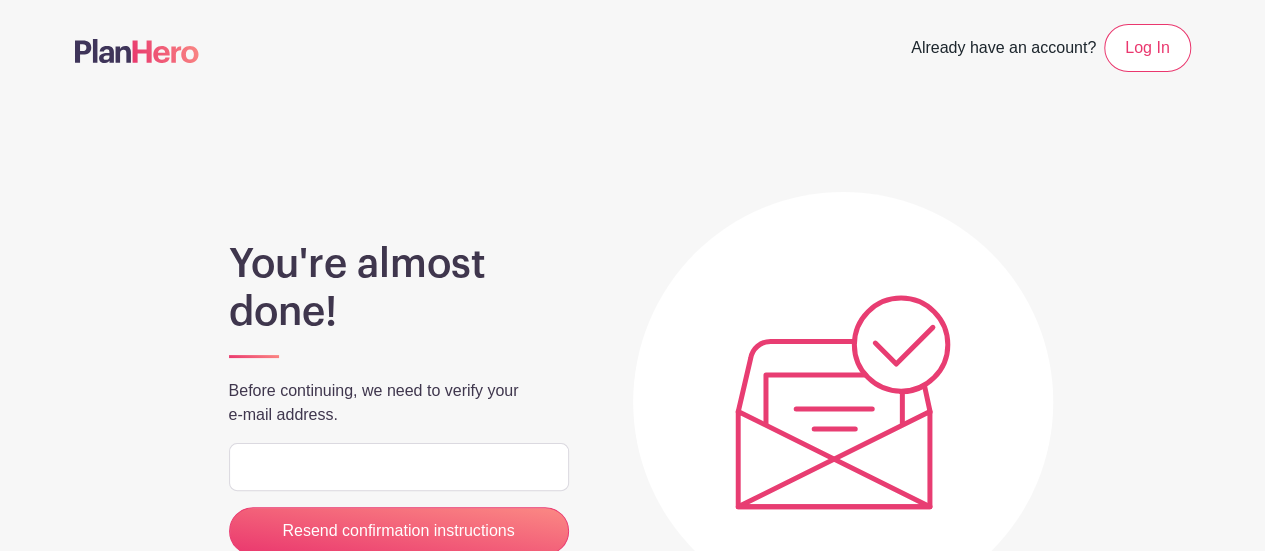 type on "[EMAIL_ADDRESS][DOMAIN_NAME]" 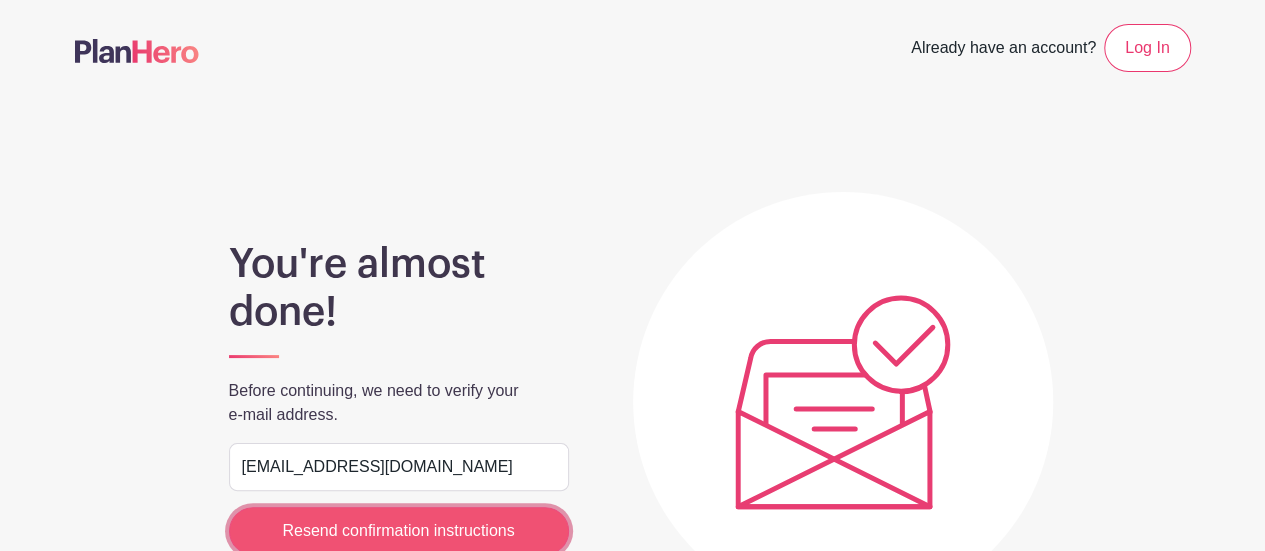 click on "Resend confirmation instructions" at bounding box center [399, 531] 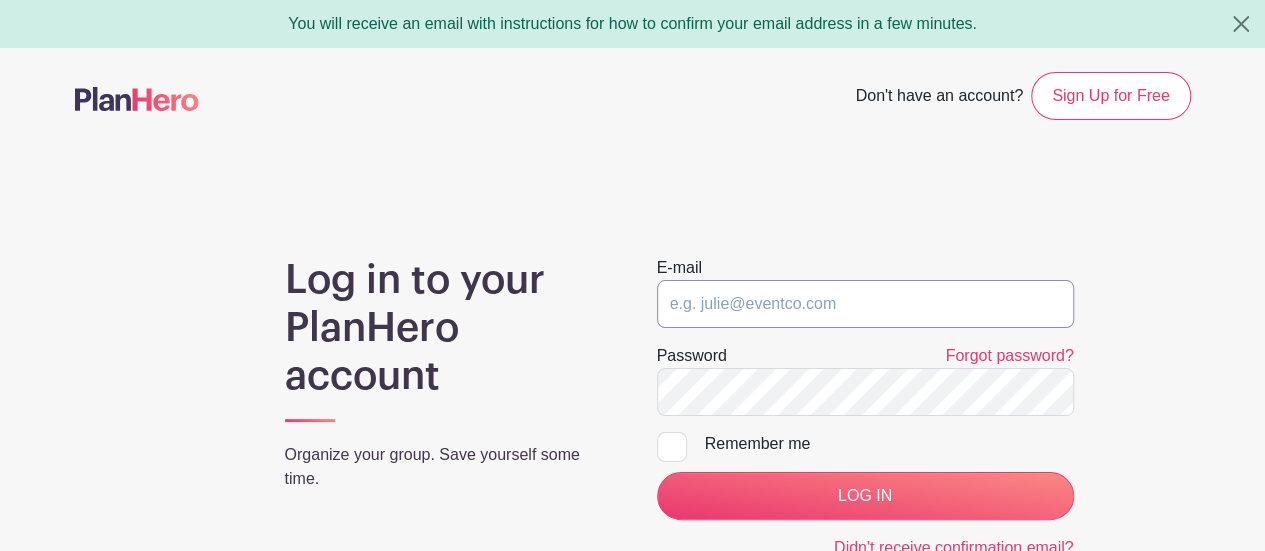 type on "[EMAIL_ADDRESS][DOMAIN_NAME]" 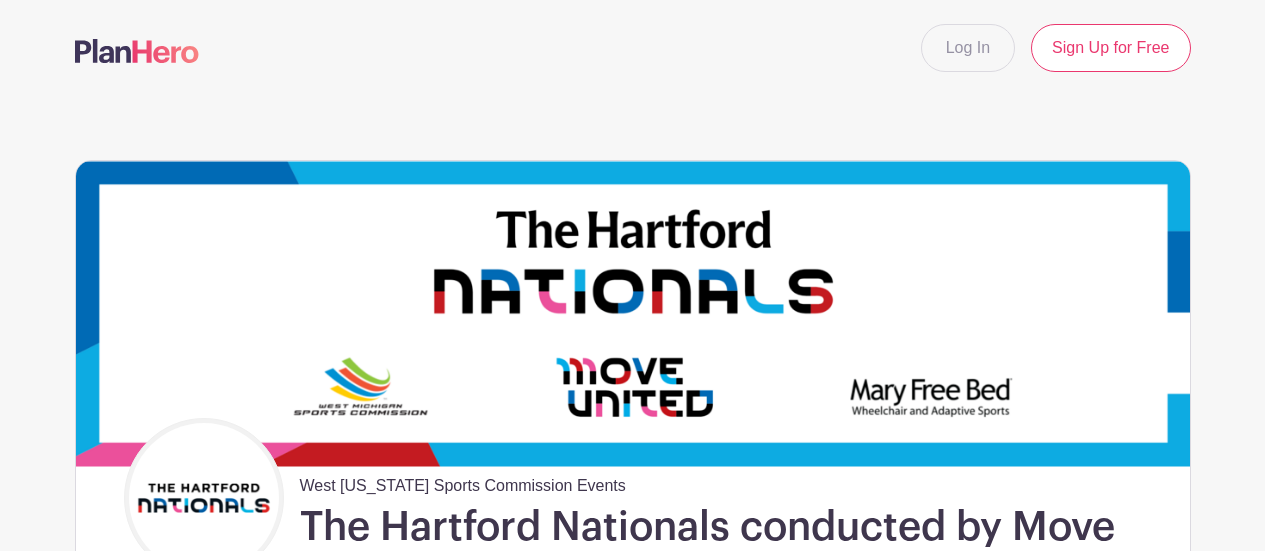 scroll, scrollTop: 0, scrollLeft: 0, axis: both 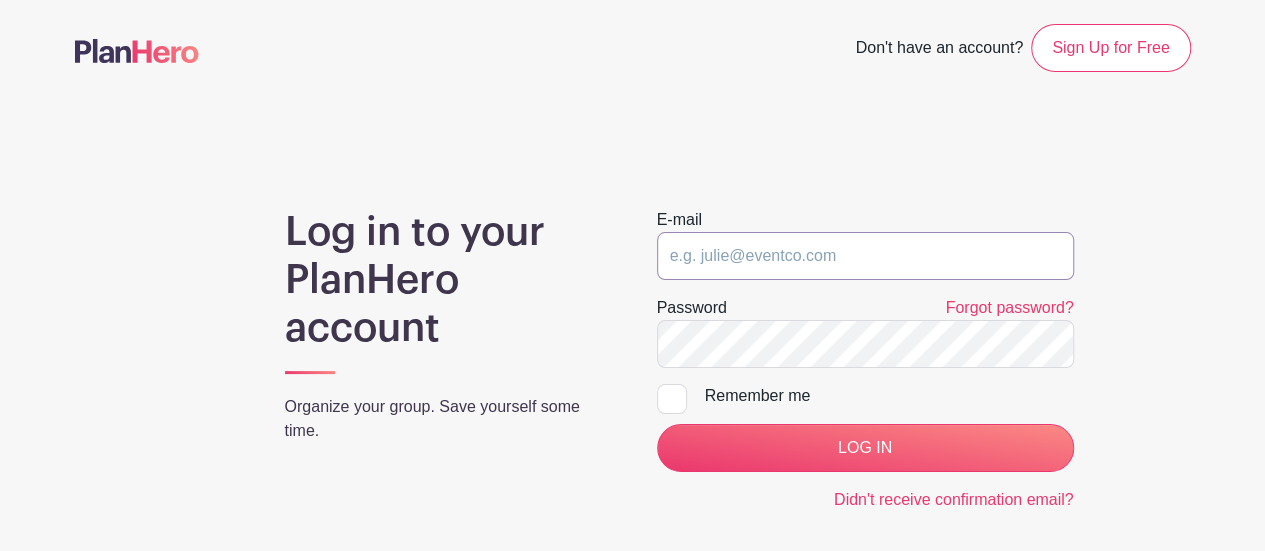 type on "[EMAIL_ADDRESS][DOMAIN_NAME]" 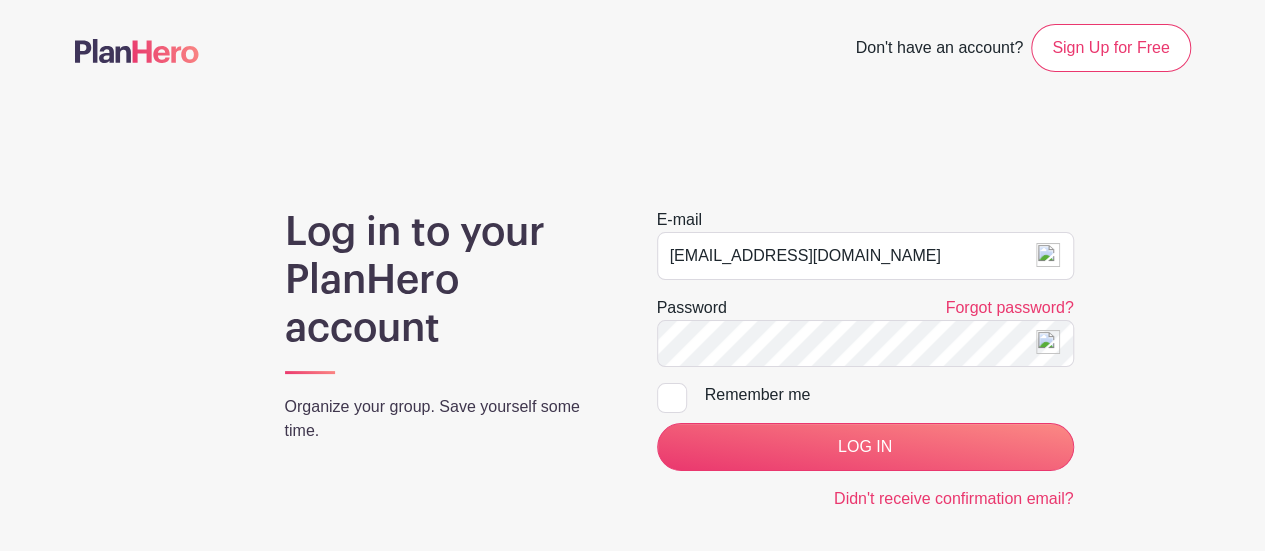 click at bounding box center [672, 398] 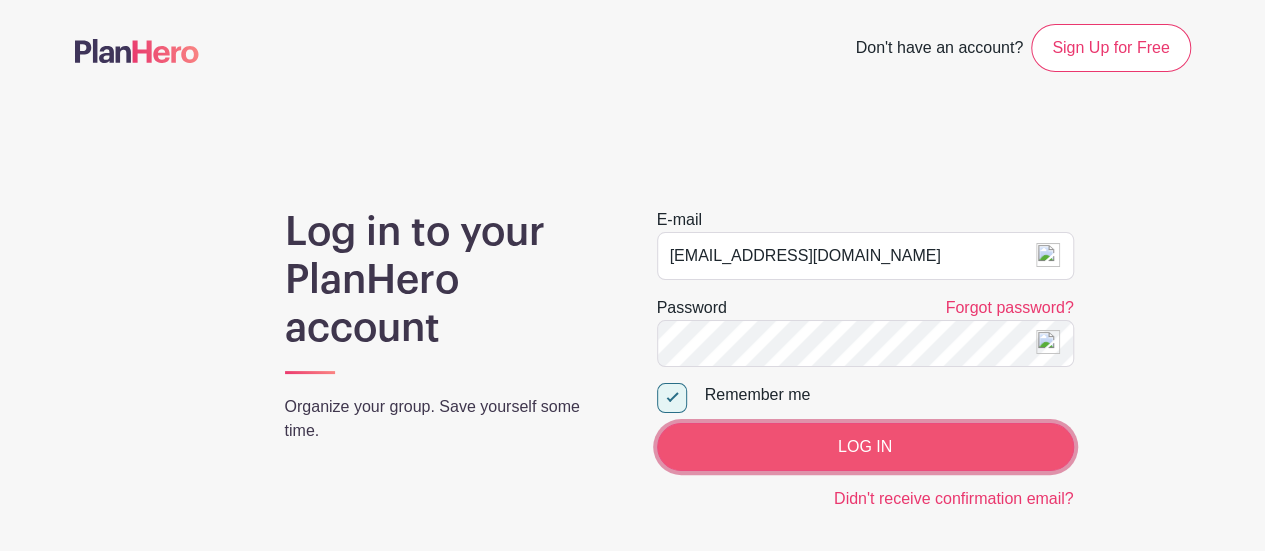 click on "LOG IN" at bounding box center (865, 447) 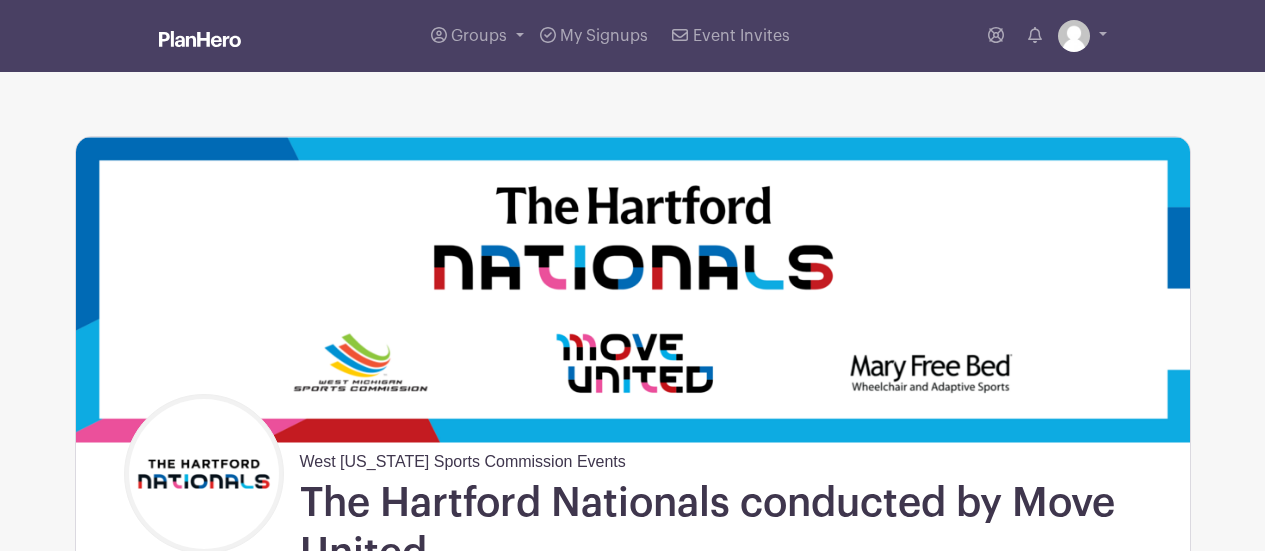 scroll, scrollTop: 0, scrollLeft: 0, axis: both 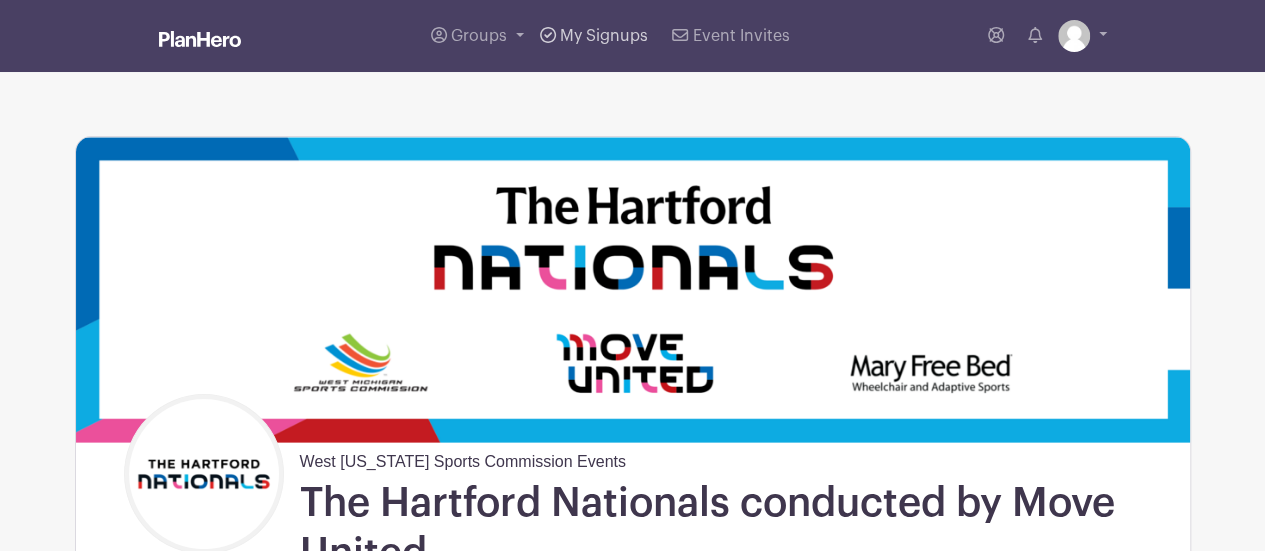 click on "My Signups" at bounding box center [604, 36] 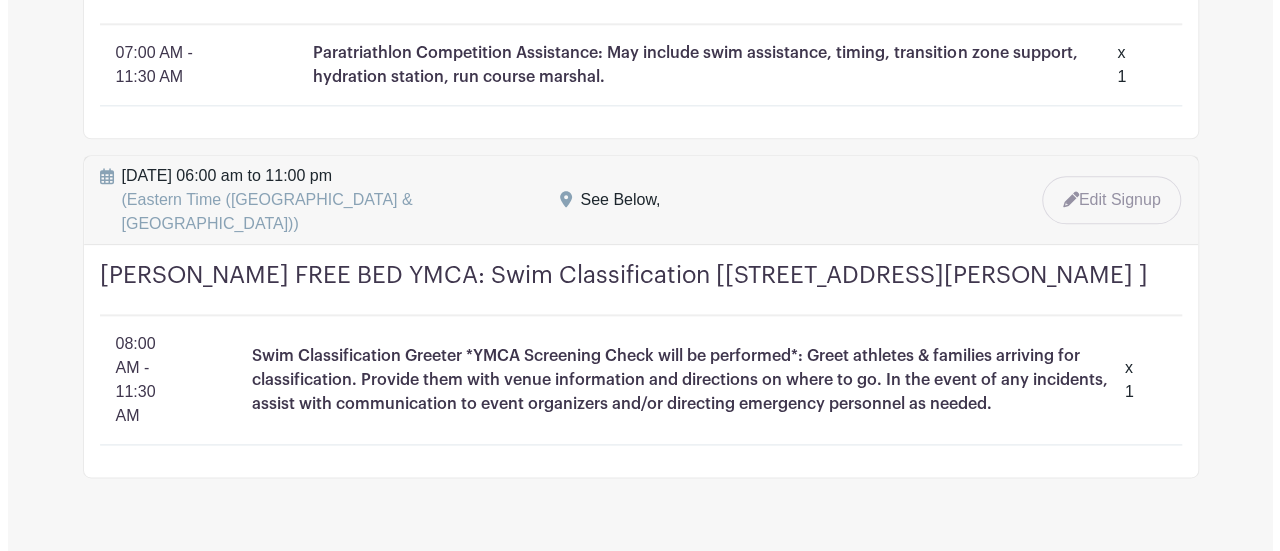 scroll, scrollTop: 1176, scrollLeft: 0, axis: vertical 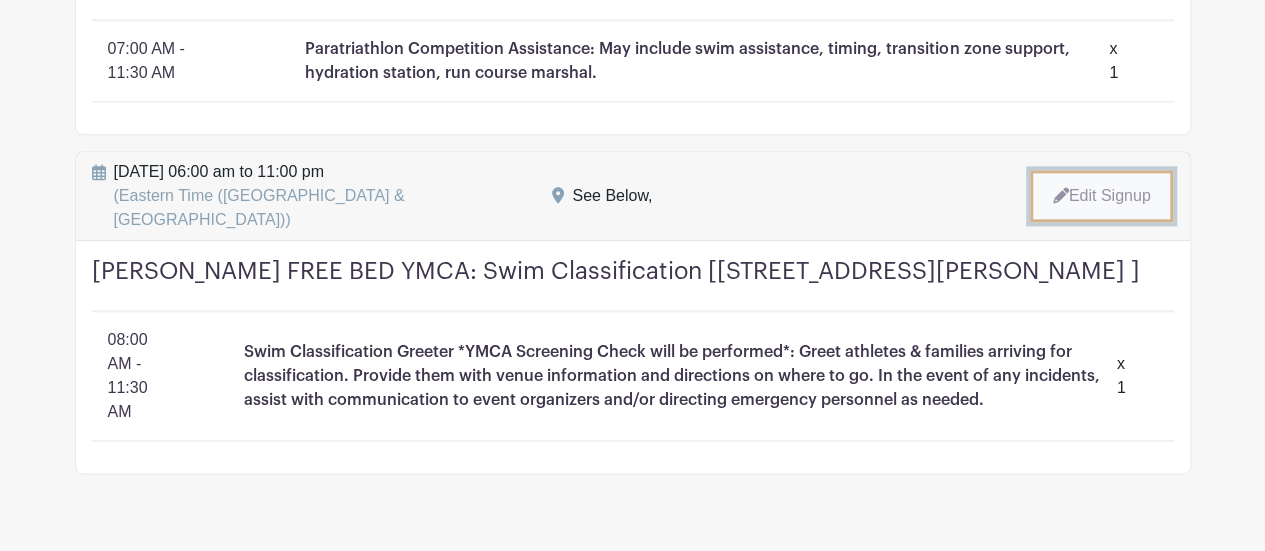 click on "Edit Signup" at bounding box center (1102, 196) 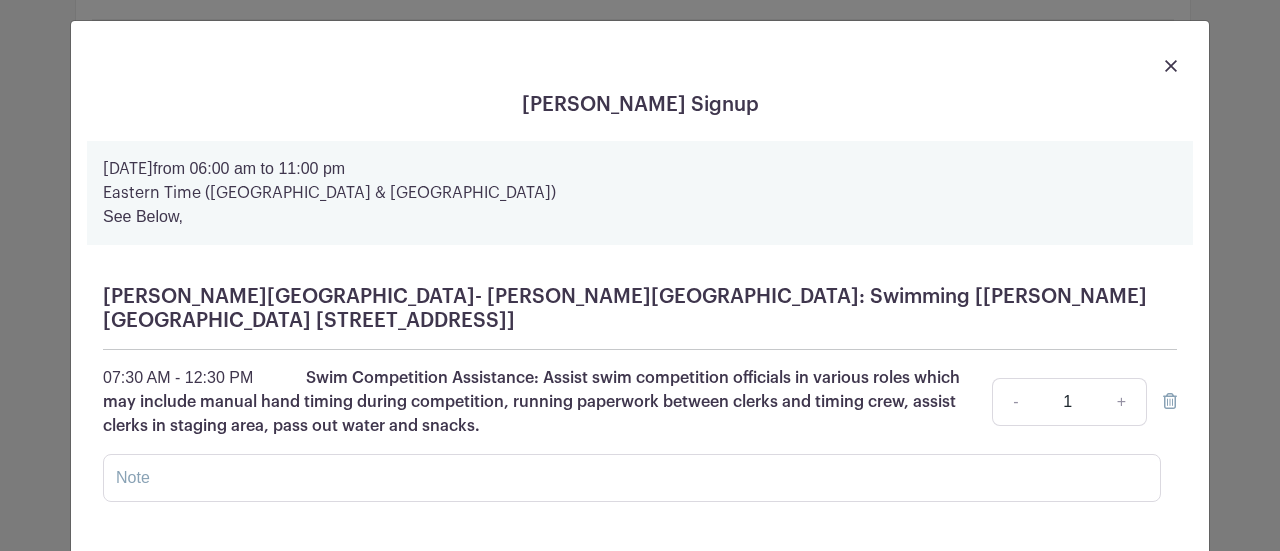 scroll, scrollTop: 0, scrollLeft: 0, axis: both 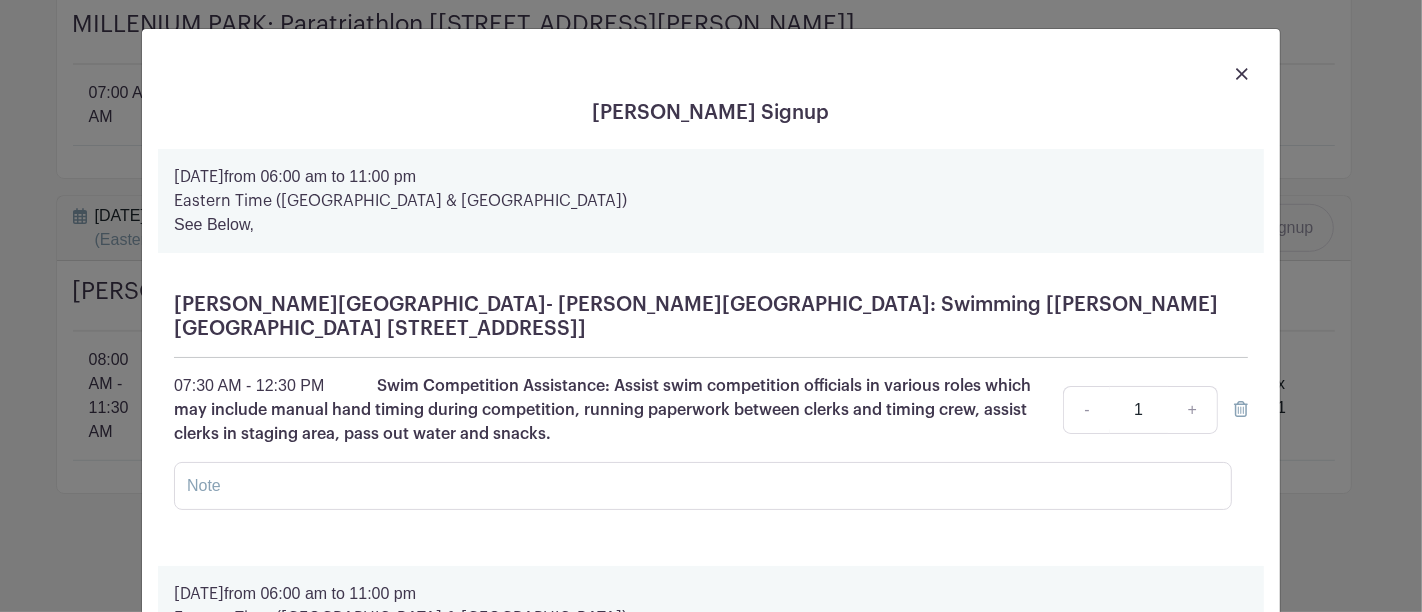 drag, startPoint x: 1224, startPoint y: 1, endPoint x: 954, endPoint y: 207, distance: 339.61154 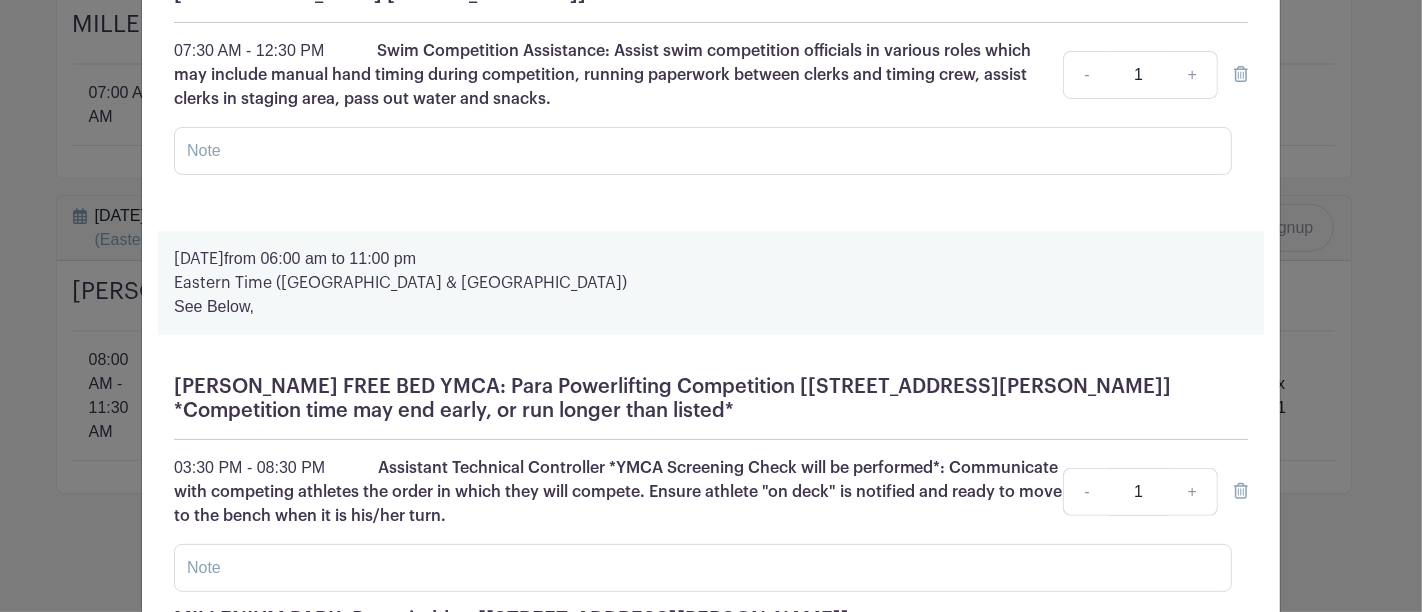 scroll, scrollTop: 382, scrollLeft: 0, axis: vertical 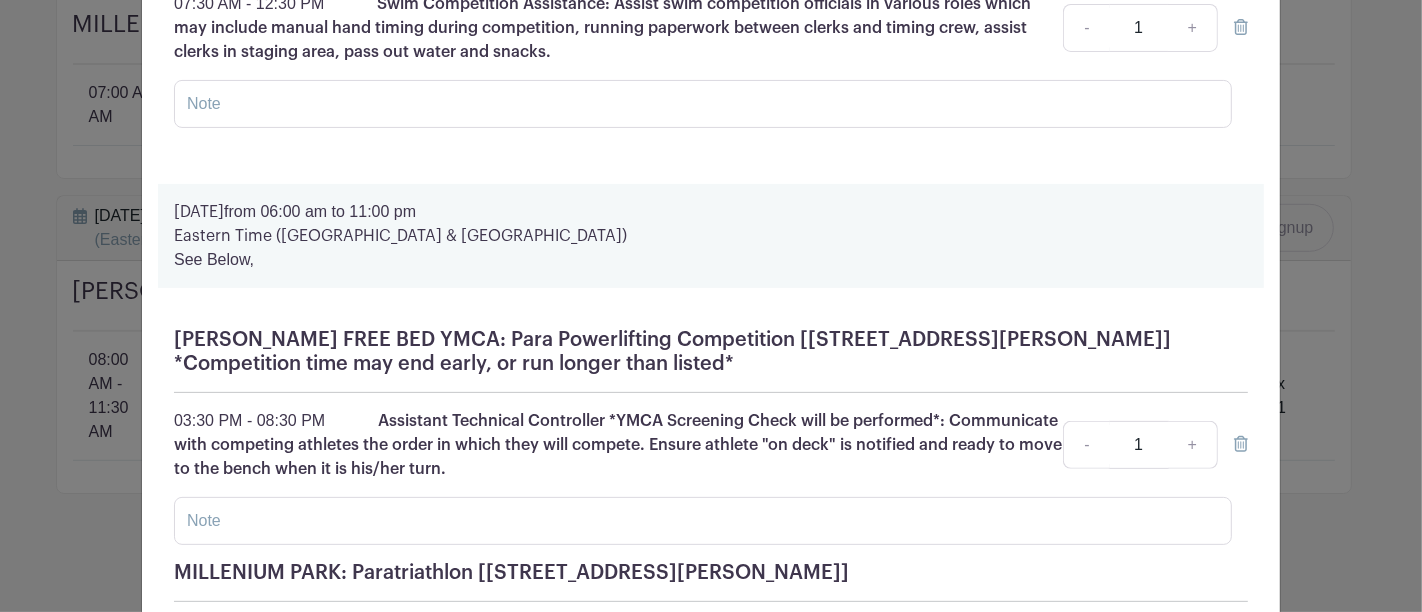 drag, startPoint x: 164, startPoint y: 330, endPoint x: 442, endPoint y: 470, distance: 311.26193 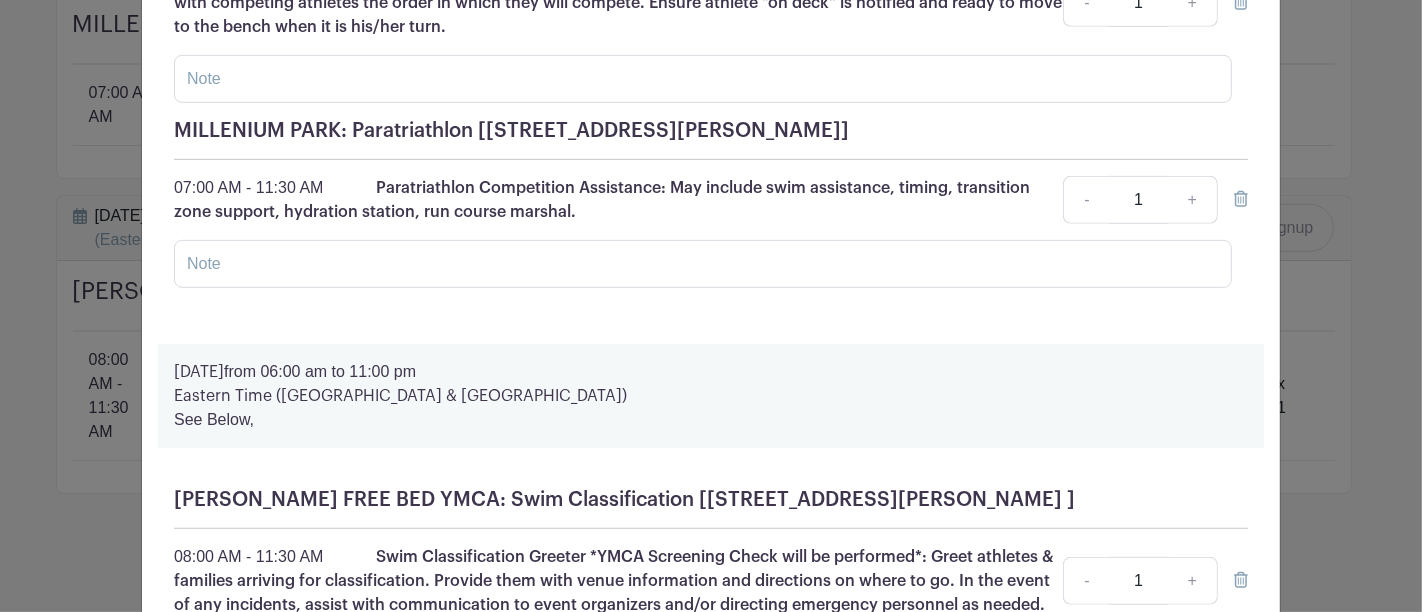 scroll, scrollTop: 831, scrollLeft: 0, axis: vertical 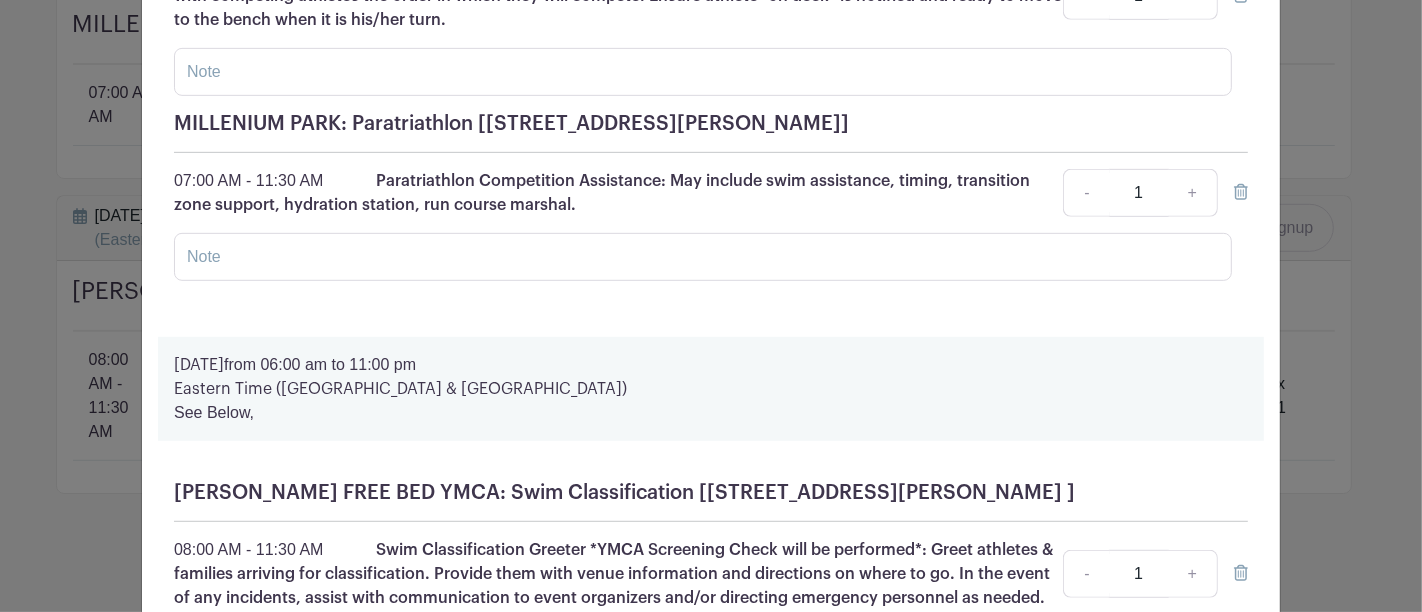 drag, startPoint x: 147, startPoint y: 113, endPoint x: 563, endPoint y: 195, distance: 424.00473 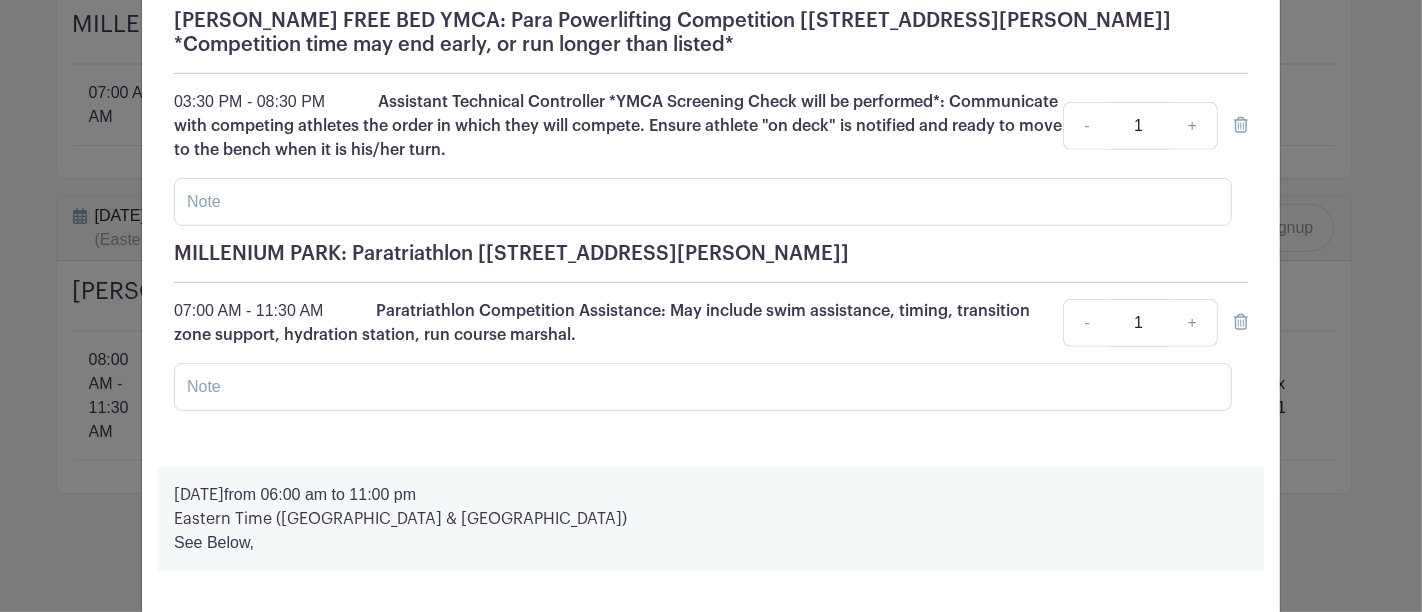 scroll, scrollTop: 661, scrollLeft: 0, axis: vertical 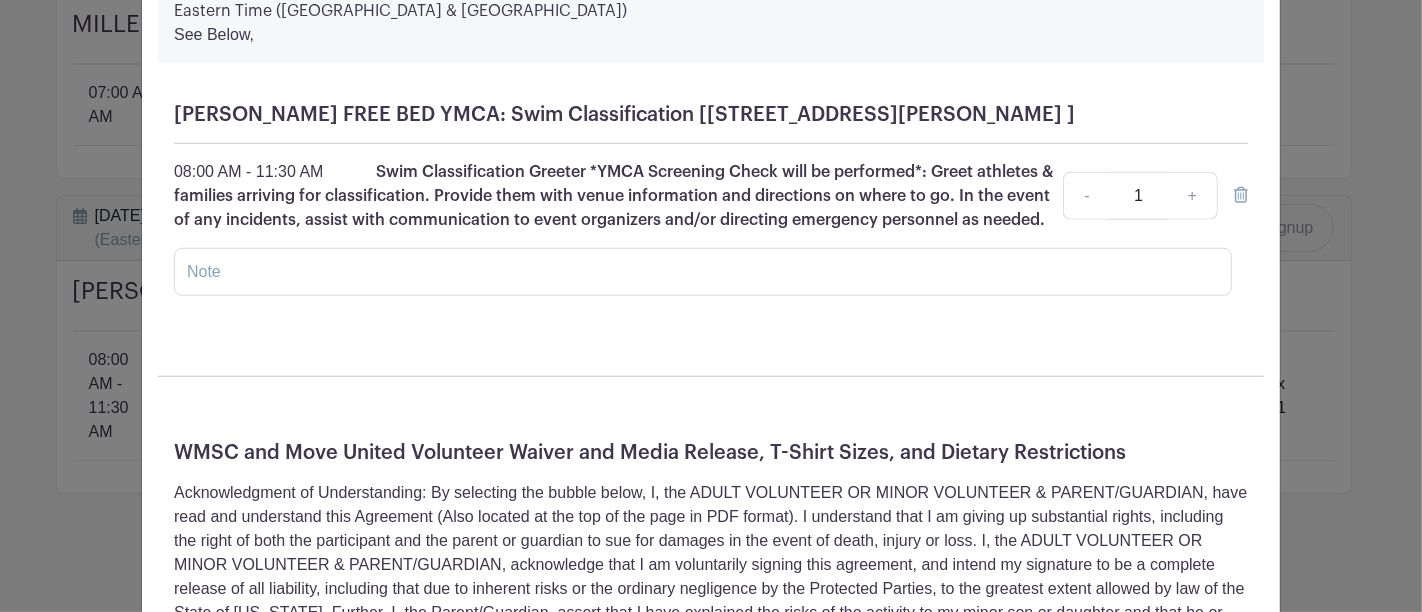 click 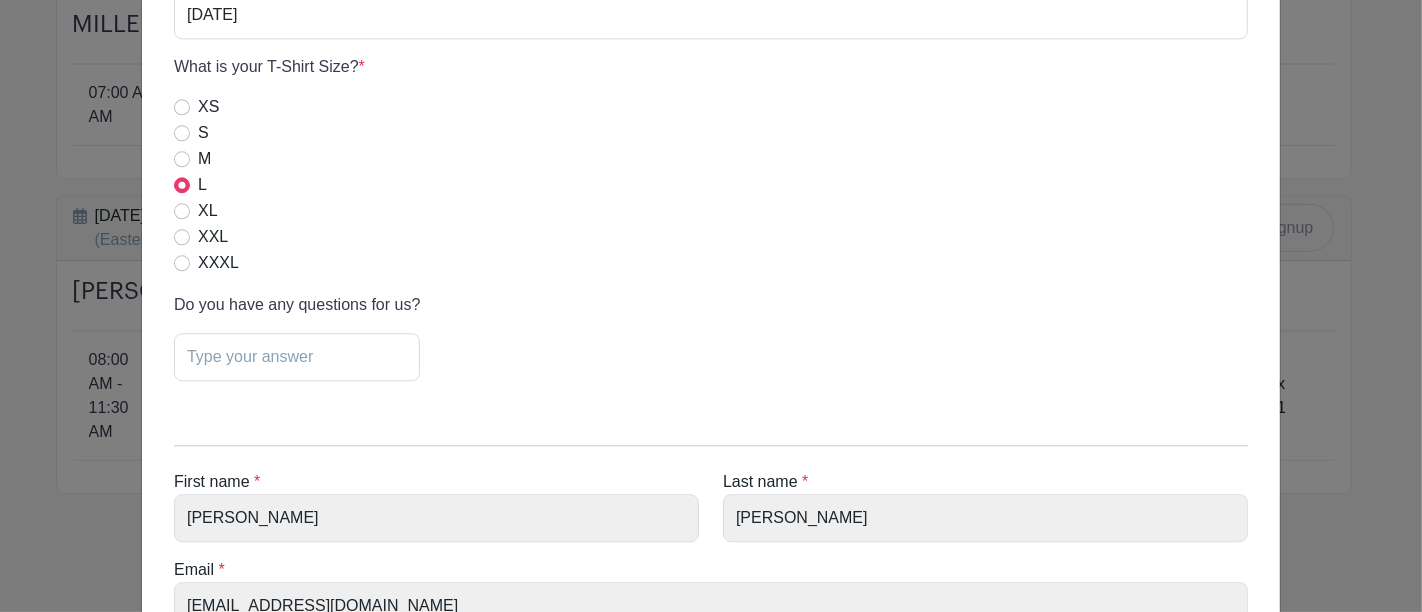 scroll, scrollTop: 4375, scrollLeft: 0, axis: vertical 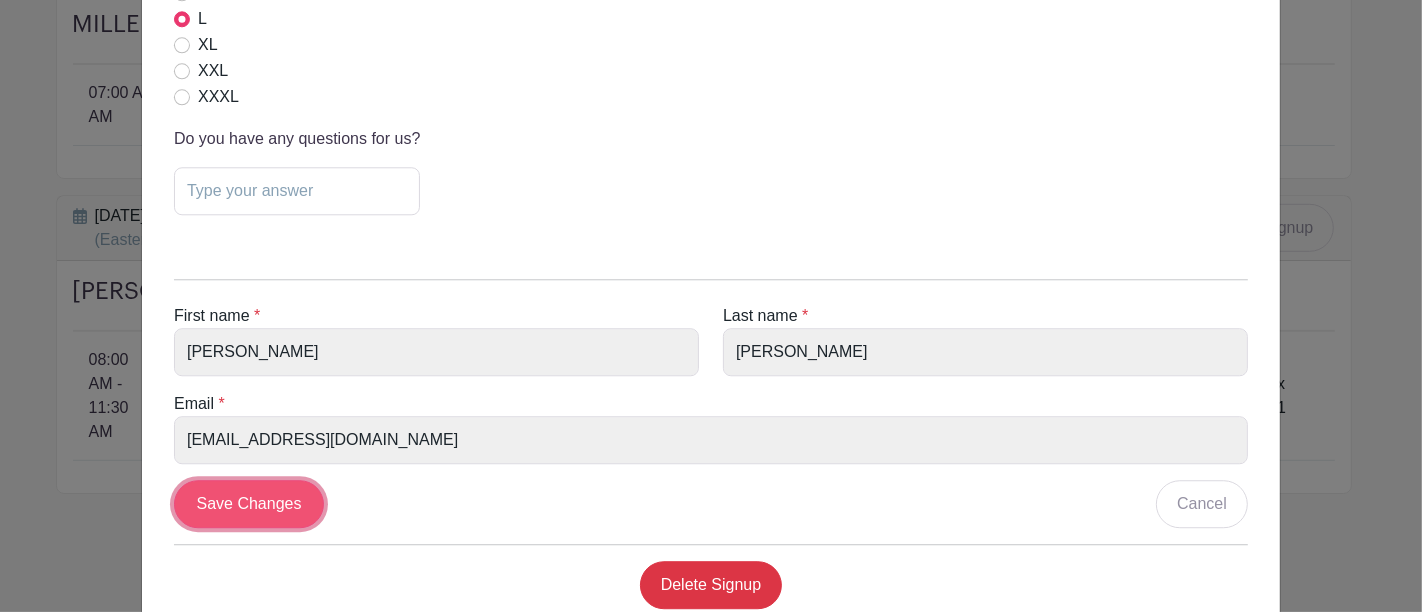 click on "Save Changes" at bounding box center [249, 504] 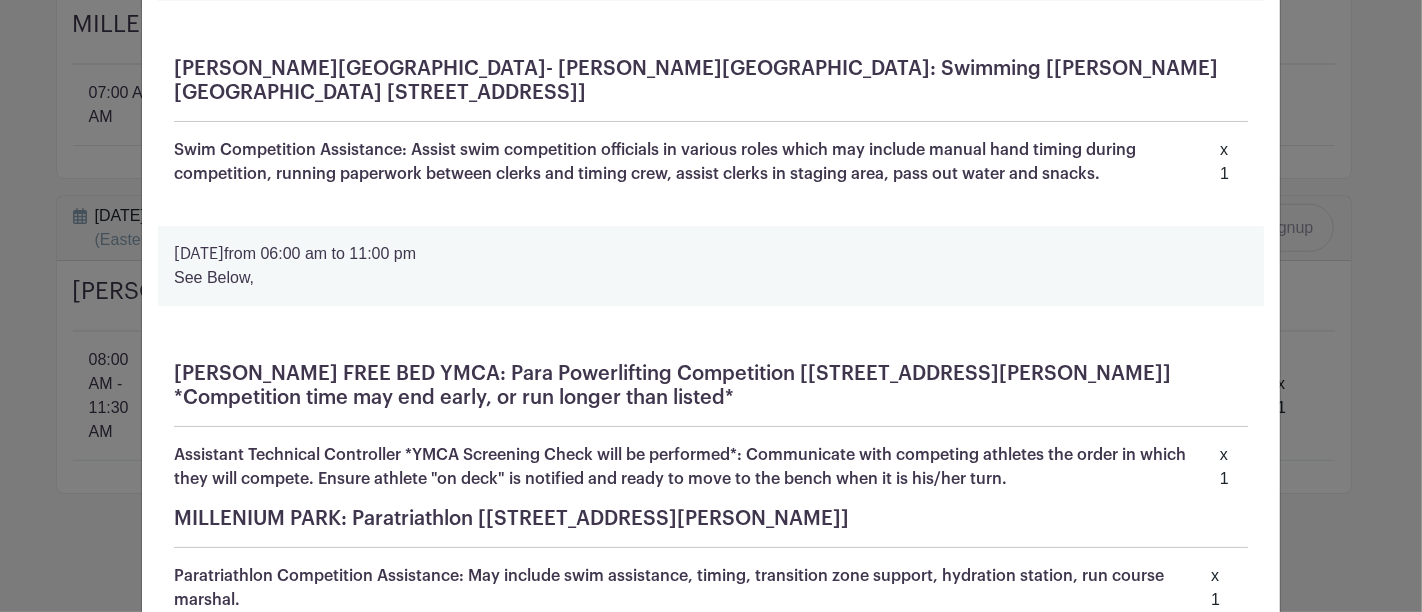 scroll, scrollTop: 0, scrollLeft: 0, axis: both 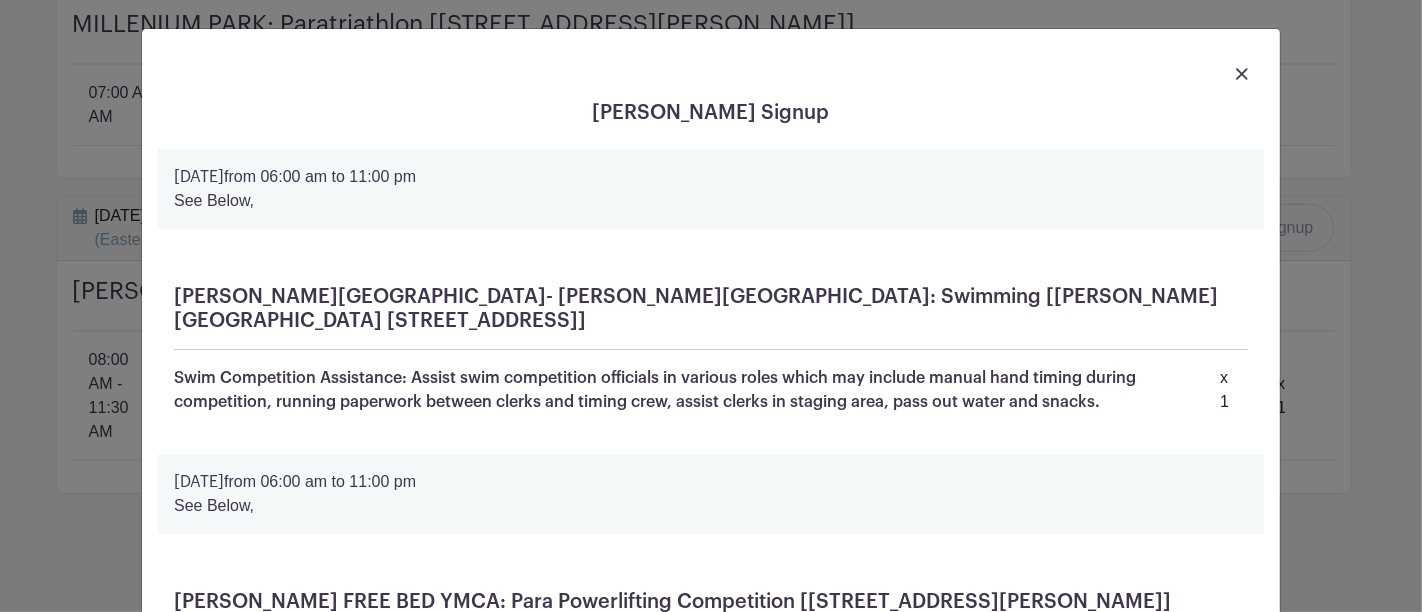 click at bounding box center (1242, 74) 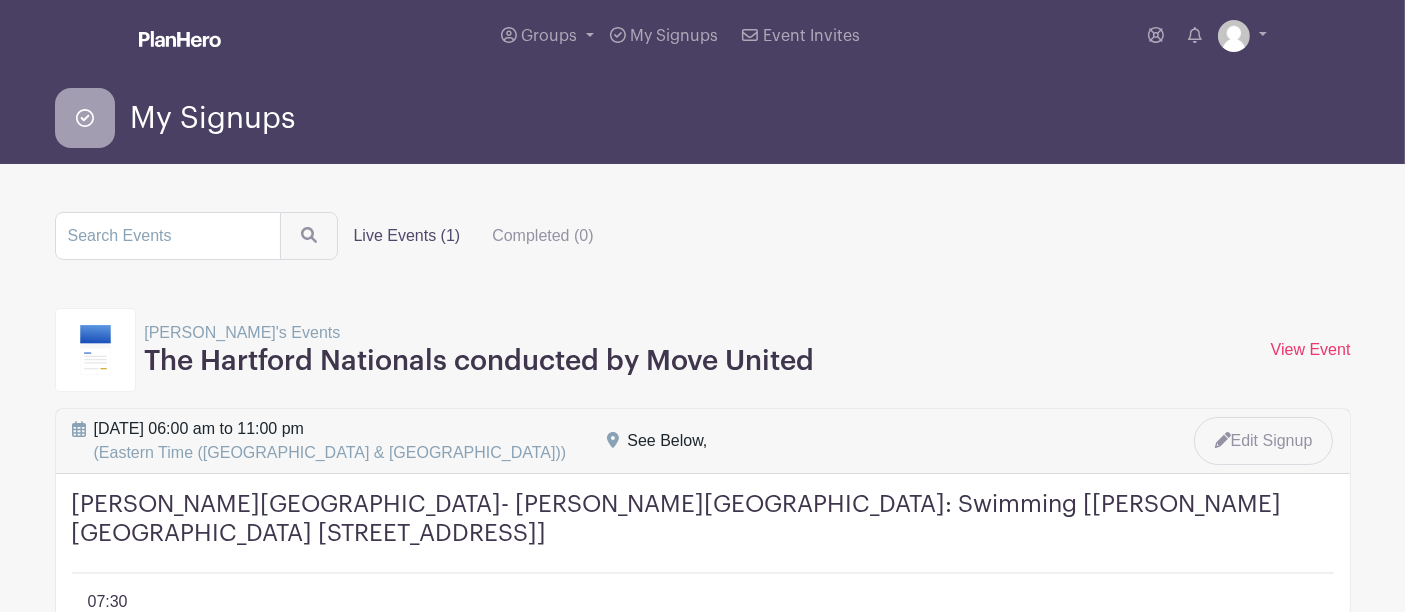 scroll, scrollTop: 333, scrollLeft: 0, axis: vertical 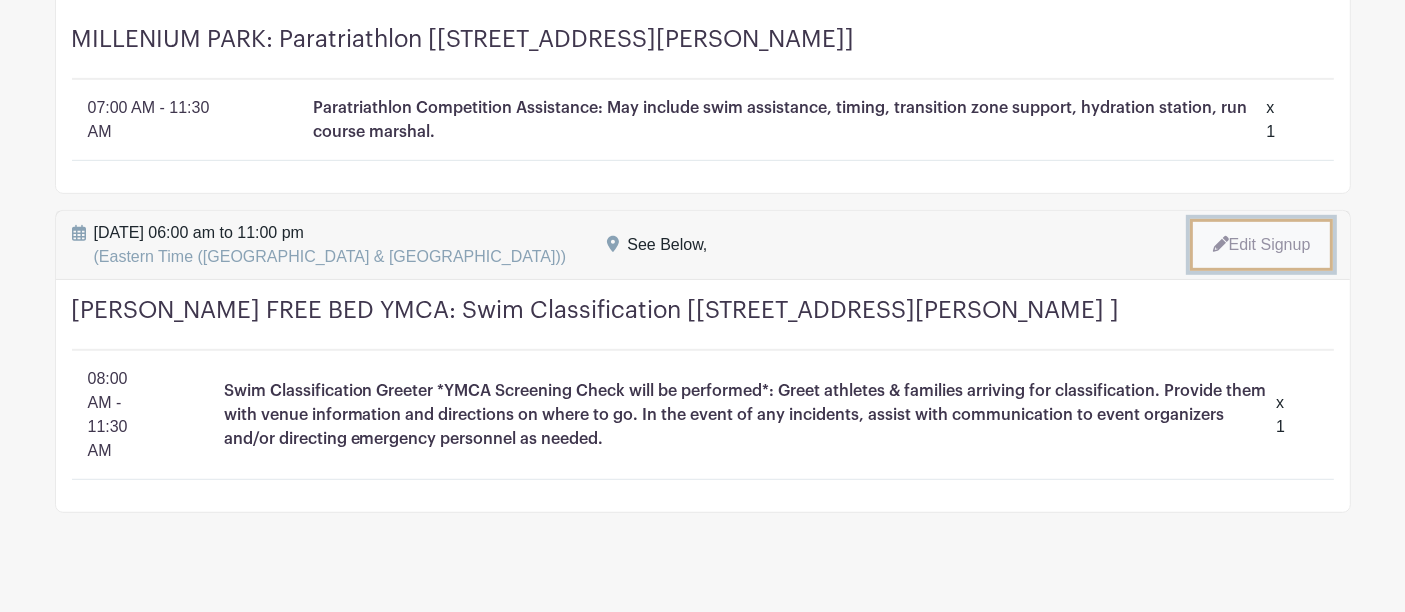 click on "Edit Signup" at bounding box center (1262, 245) 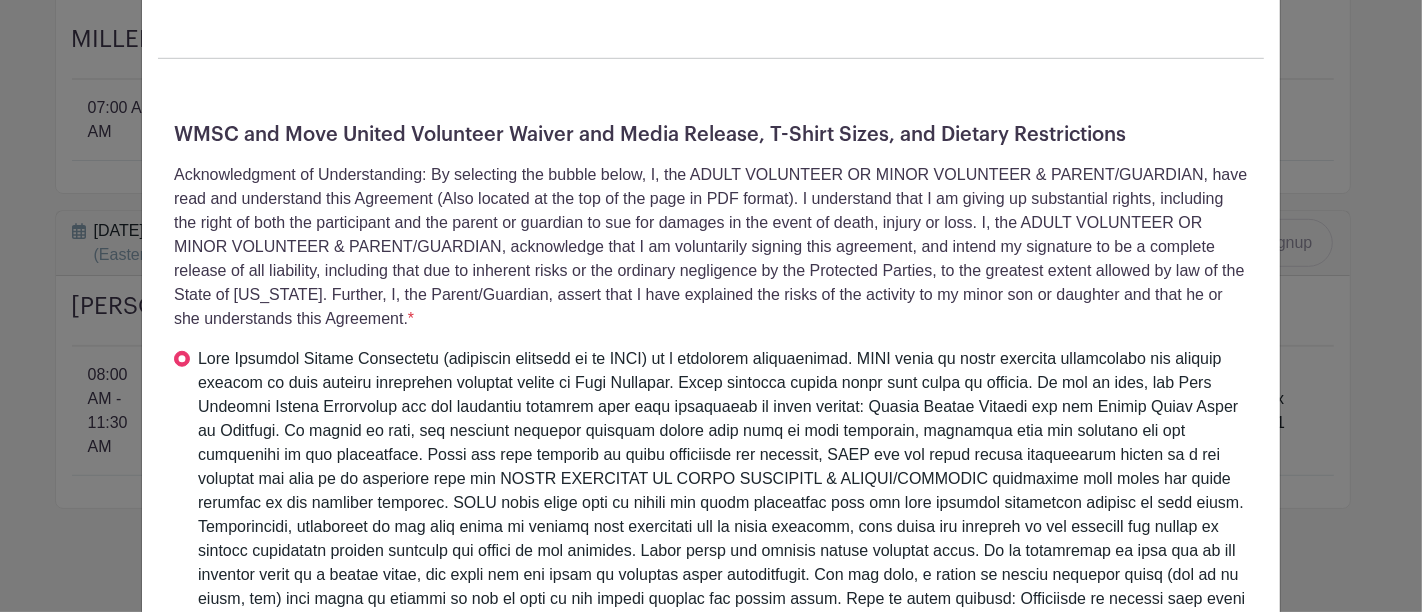 scroll, scrollTop: 801, scrollLeft: 0, axis: vertical 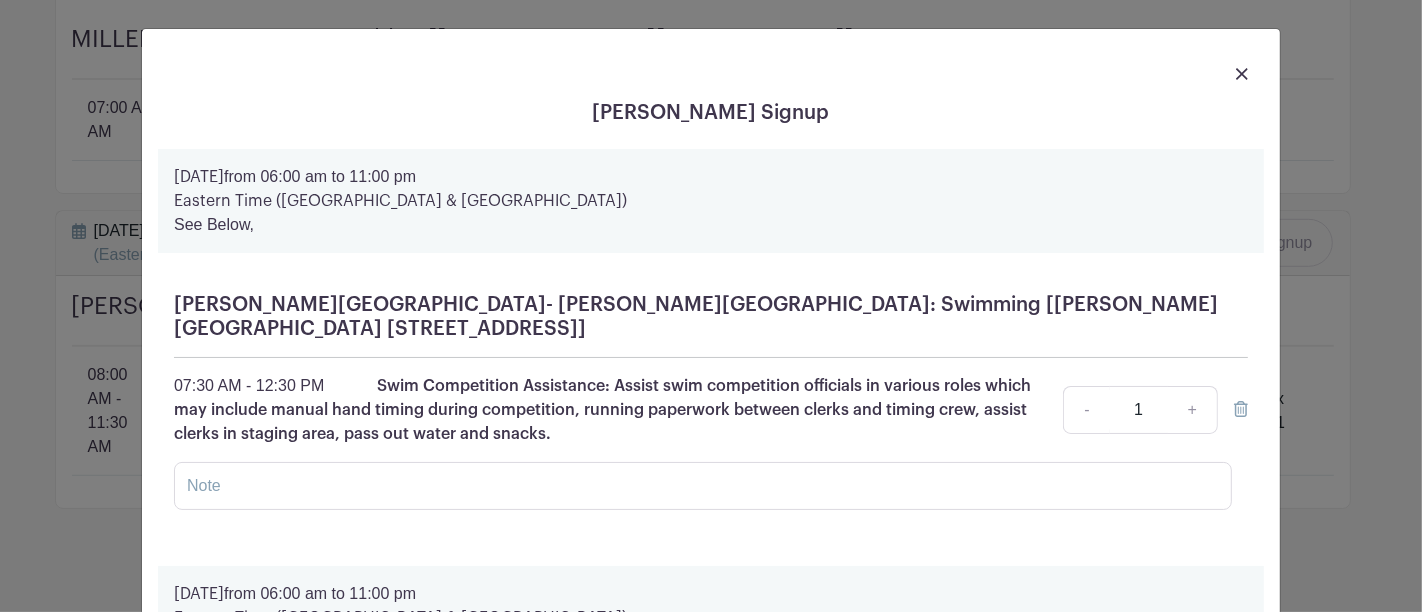 click at bounding box center [1242, 73] 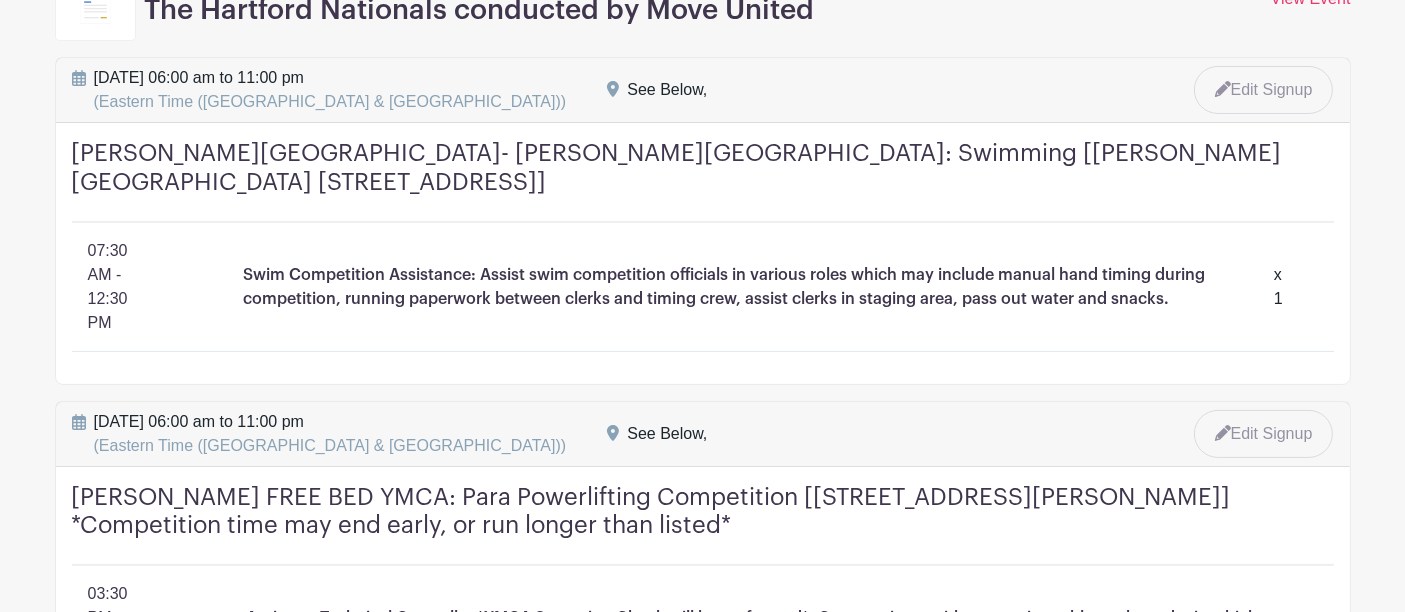 scroll, scrollTop: 0, scrollLeft: 0, axis: both 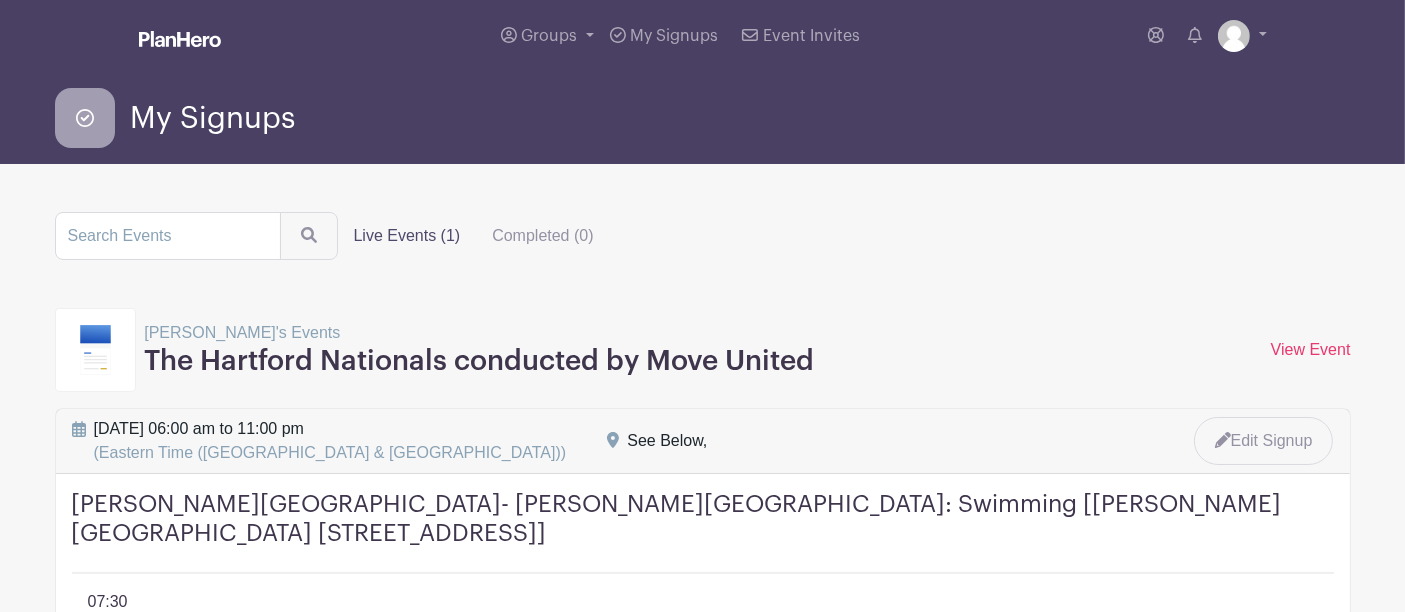 click on "Groups
All Groups
[PERSON_NAME]'s Events
My Signups
Event Invites
My account
Logout" at bounding box center (703, 36) 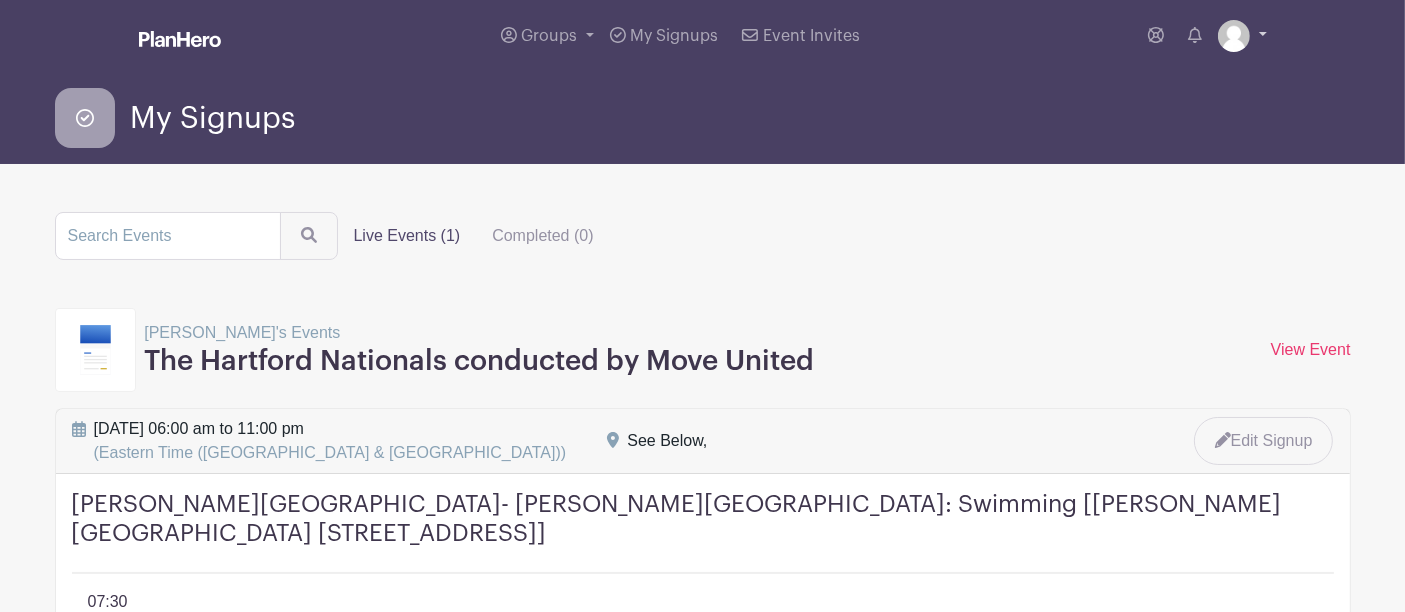 click at bounding box center (1234, 36) 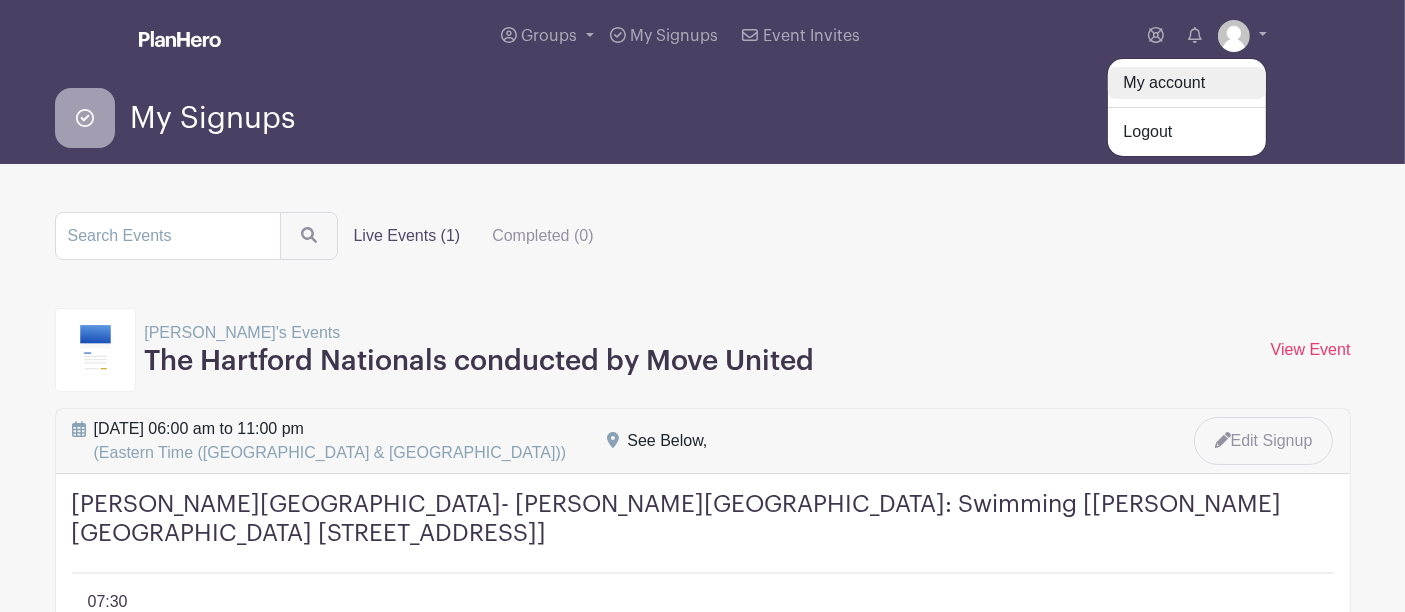 click on "My account" at bounding box center [1187, 83] 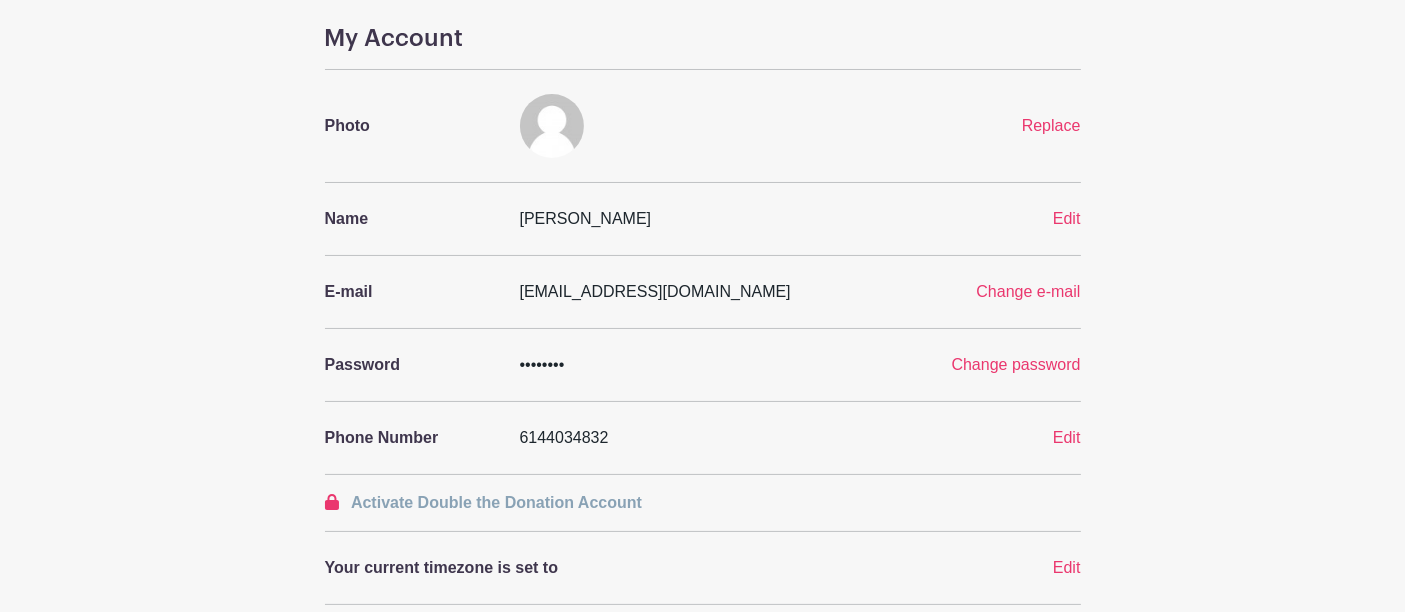 scroll, scrollTop: 0, scrollLeft: 0, axis: both 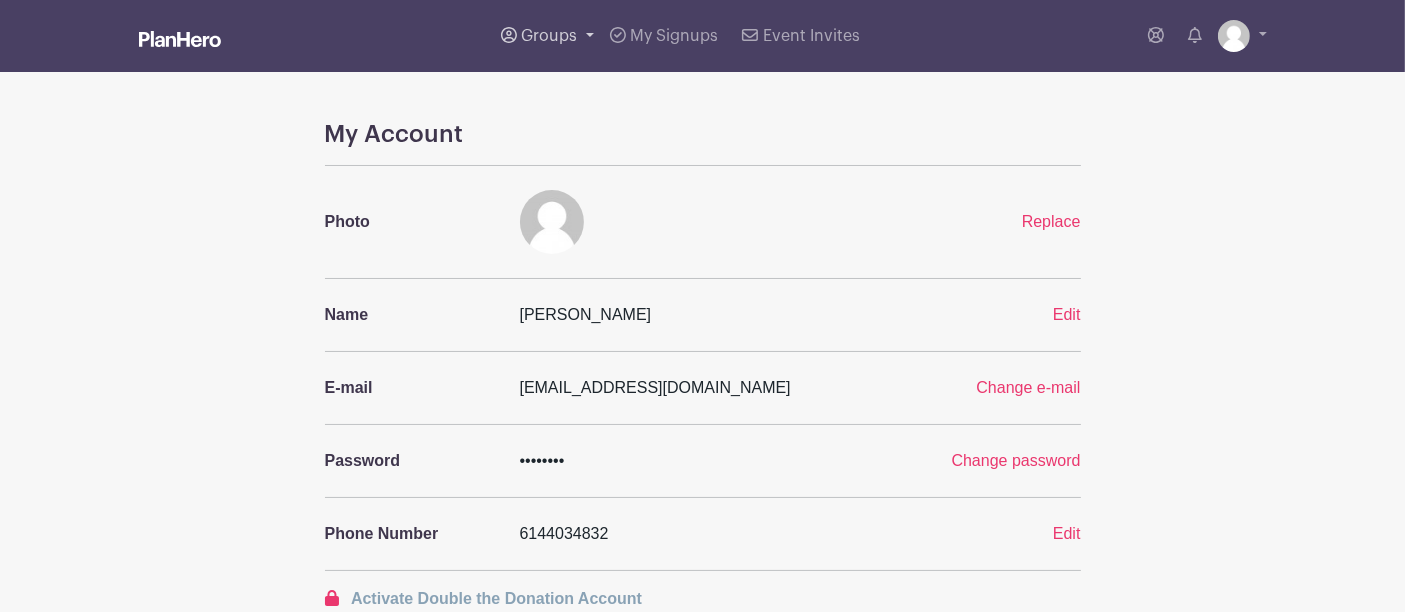 click on "Groups" at bounding box center (547, 36) 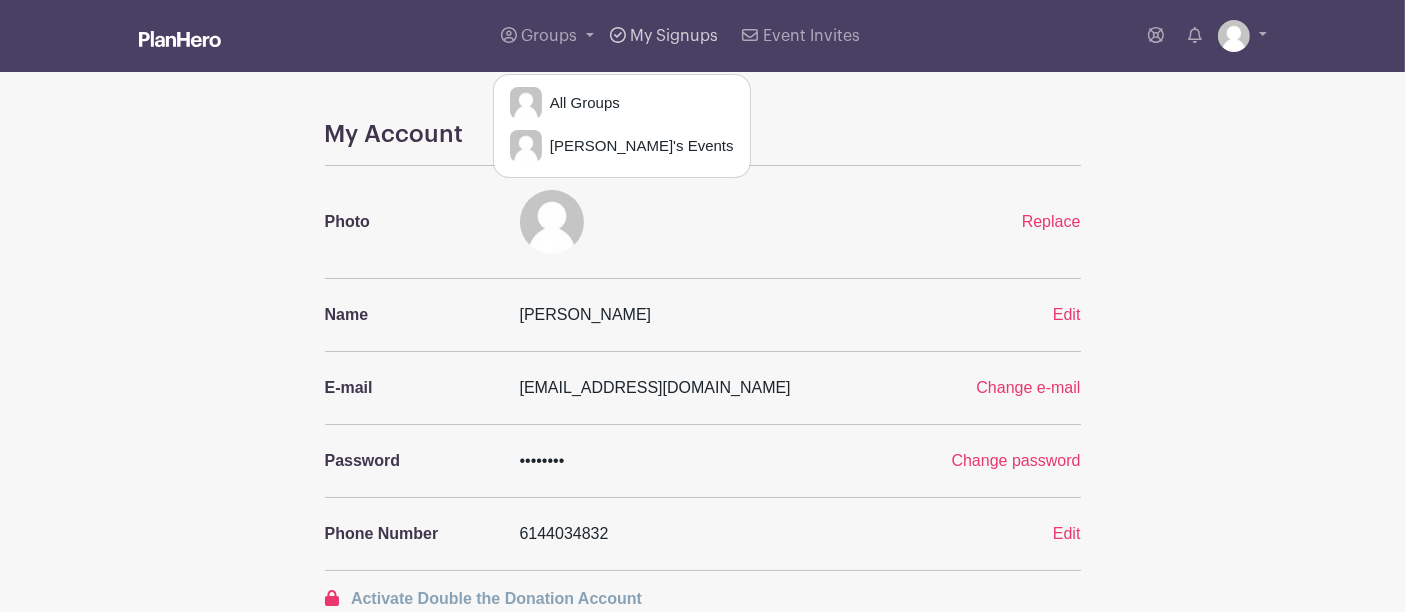 click on "My Signups" at bounding box center (664, 36) 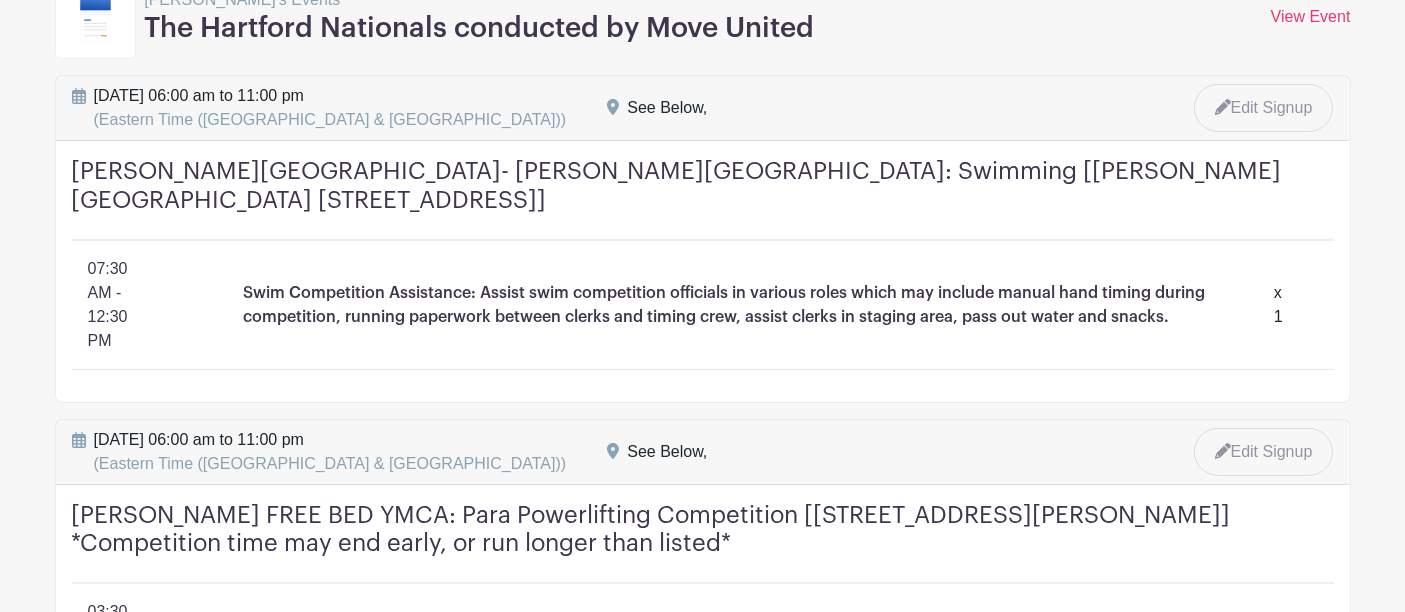 scroll, scrollTop: 0, scrollLeft: 0, axis: both 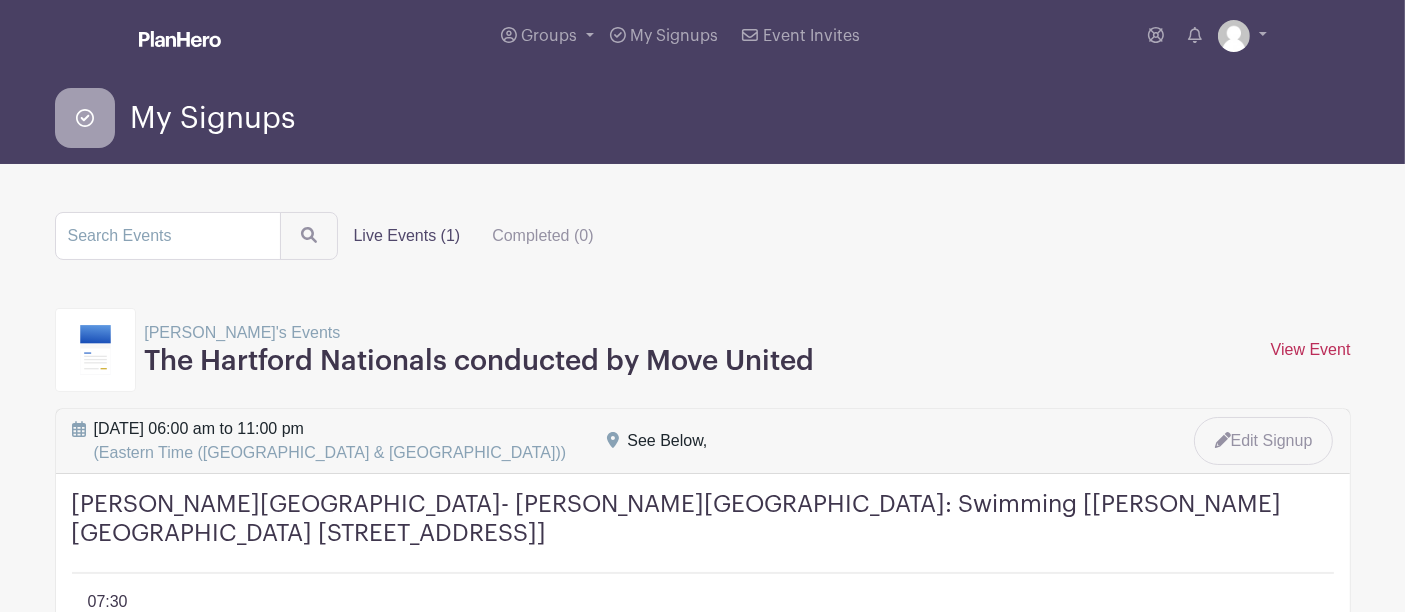 click on "View Event" at bounding box center [1311, 349] 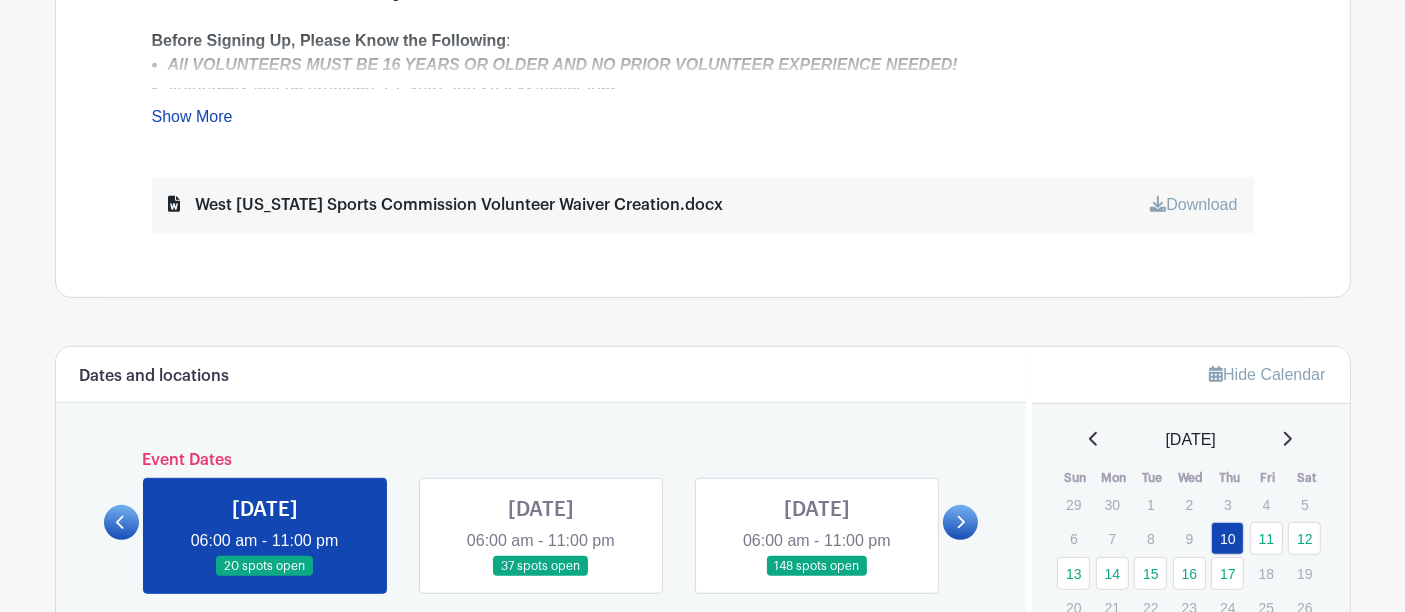 scroll, scrollTop: 1333, scrollLeft: 0, axis: vertical 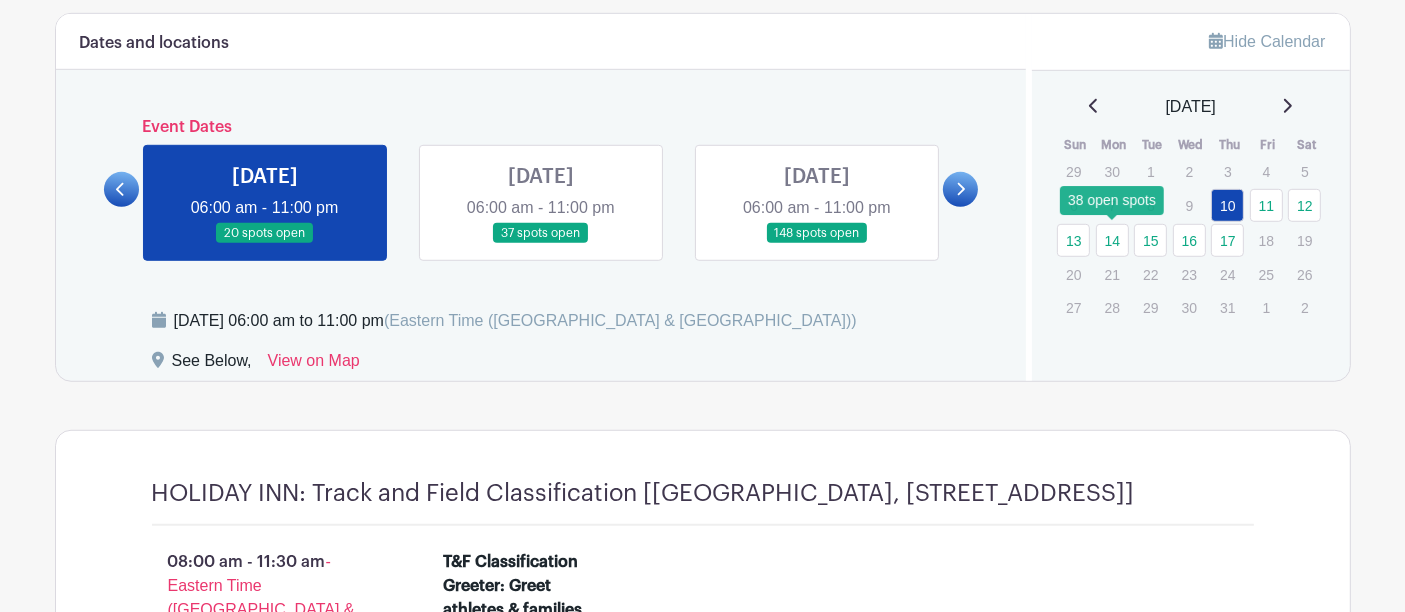 click on "14" at bounding box center (1112, 240) 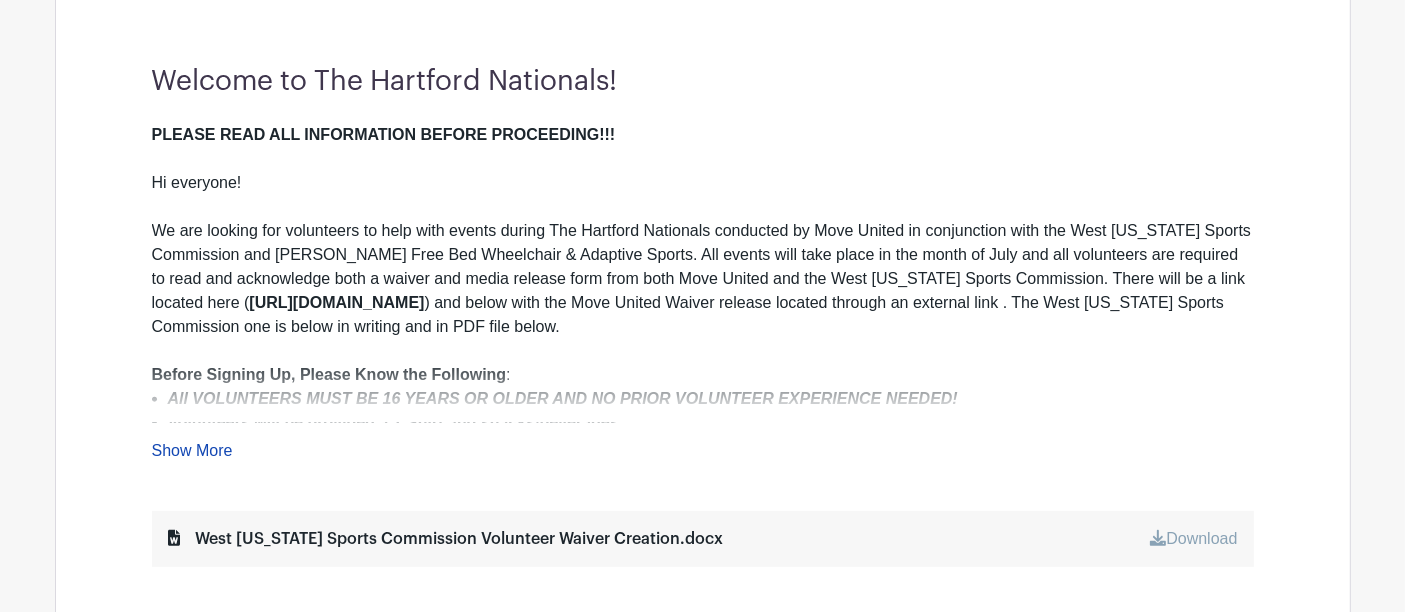 scroll, scrollTop: 1000, scrollLeft: 0, axis: vertical 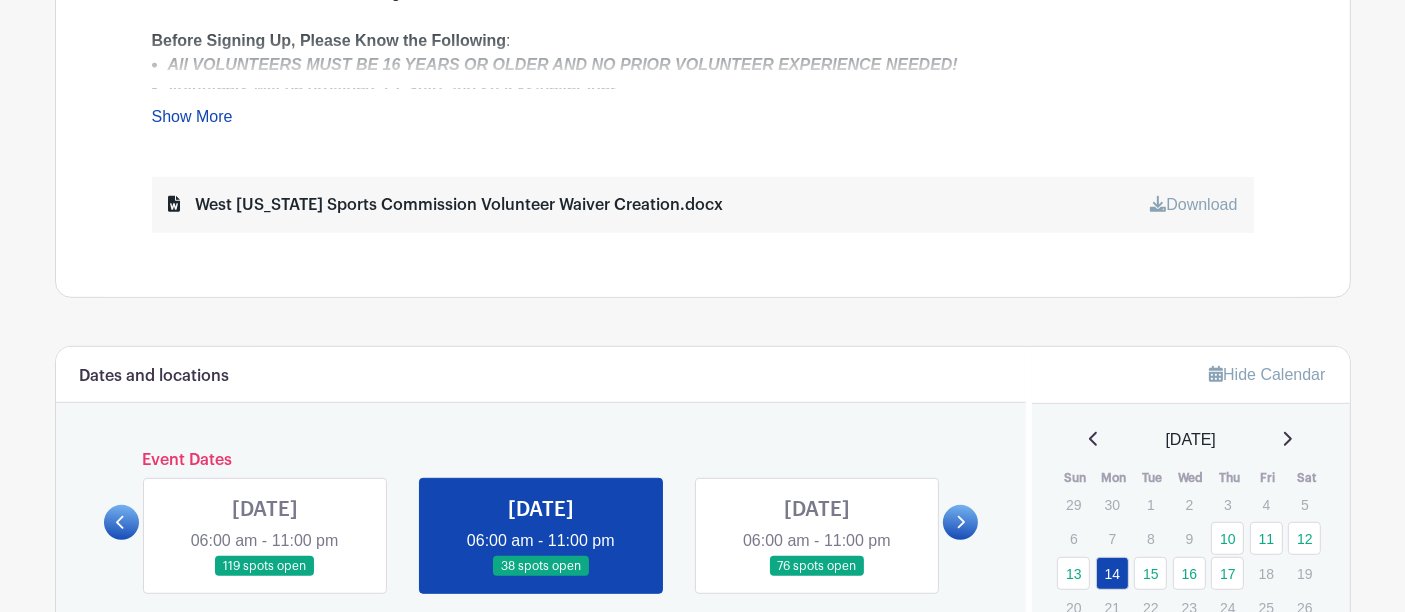 click at bounding box center [817, 577] 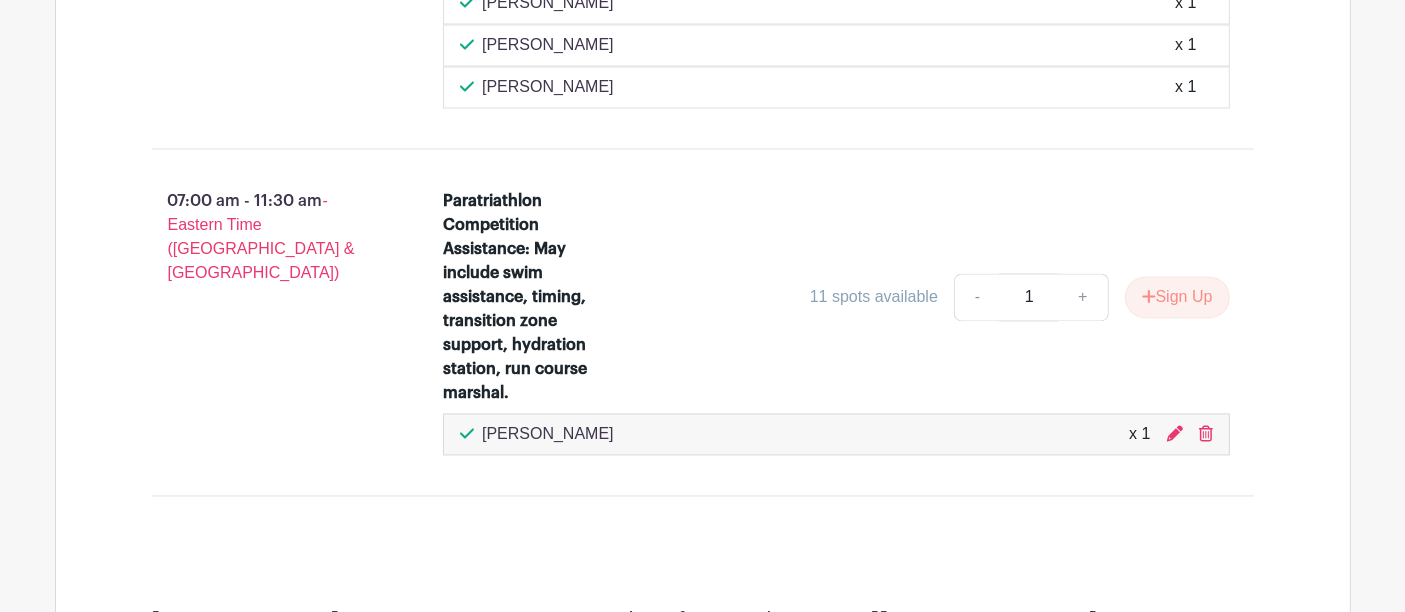 scroll, scrollTop: 3867, scrollLeft: 0, axis: vertical 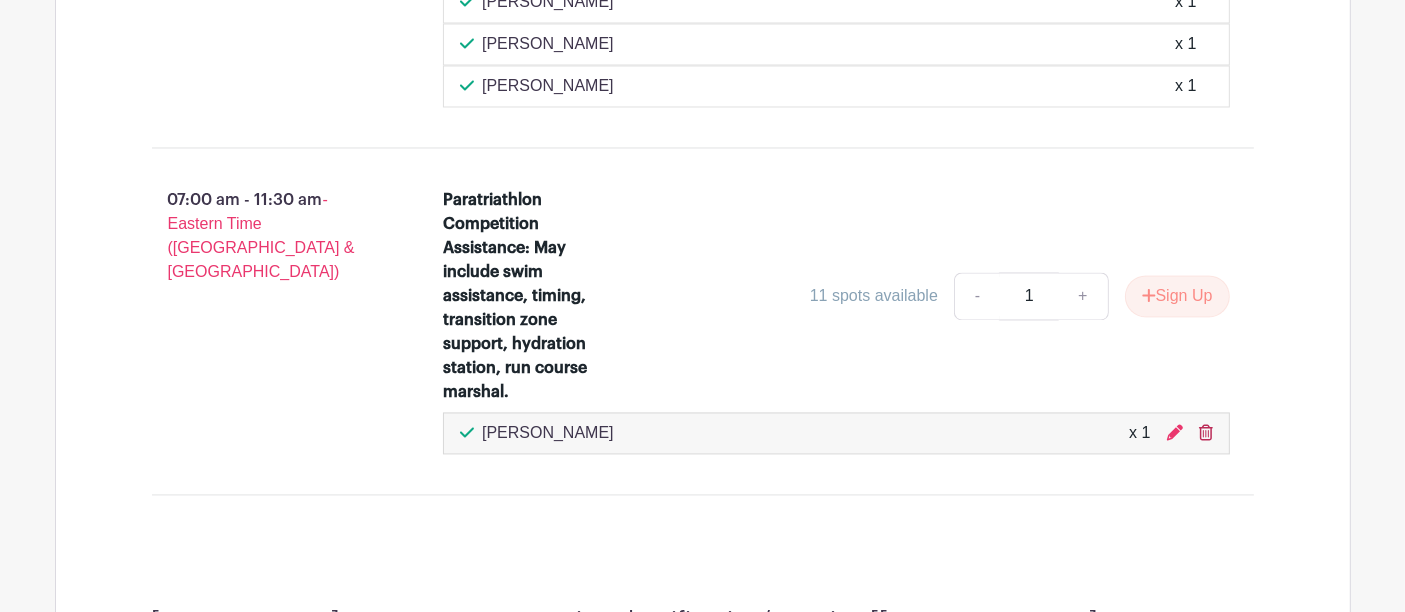 click 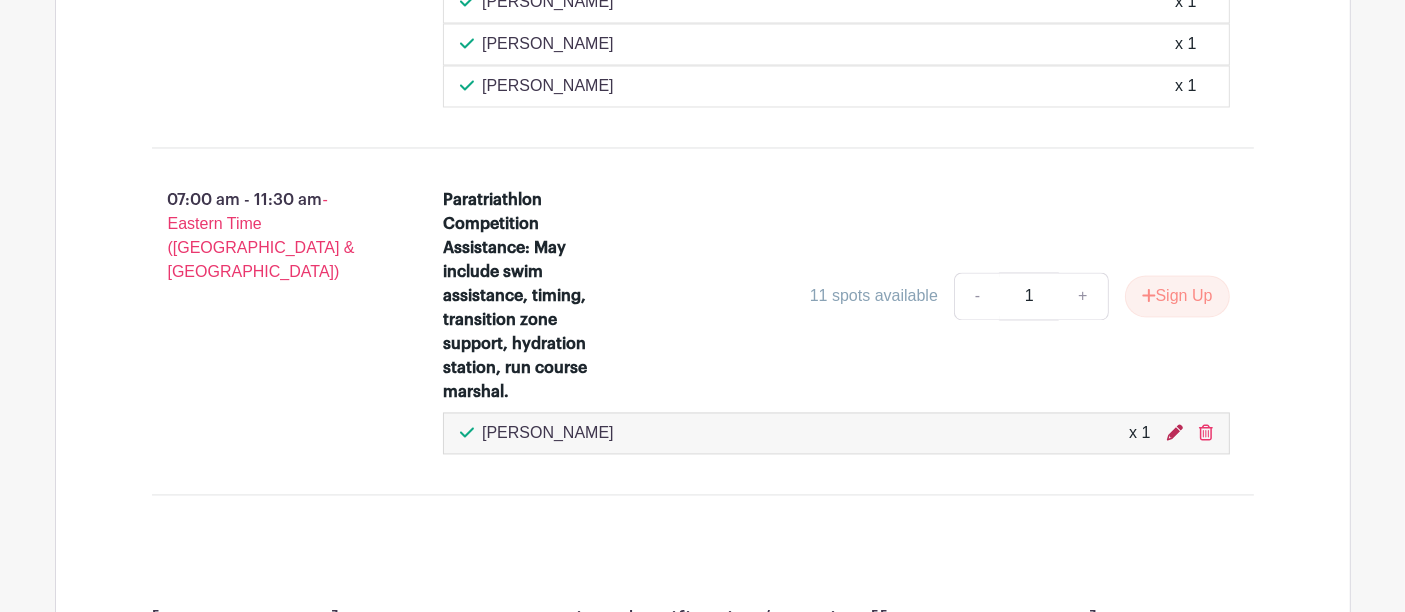 click 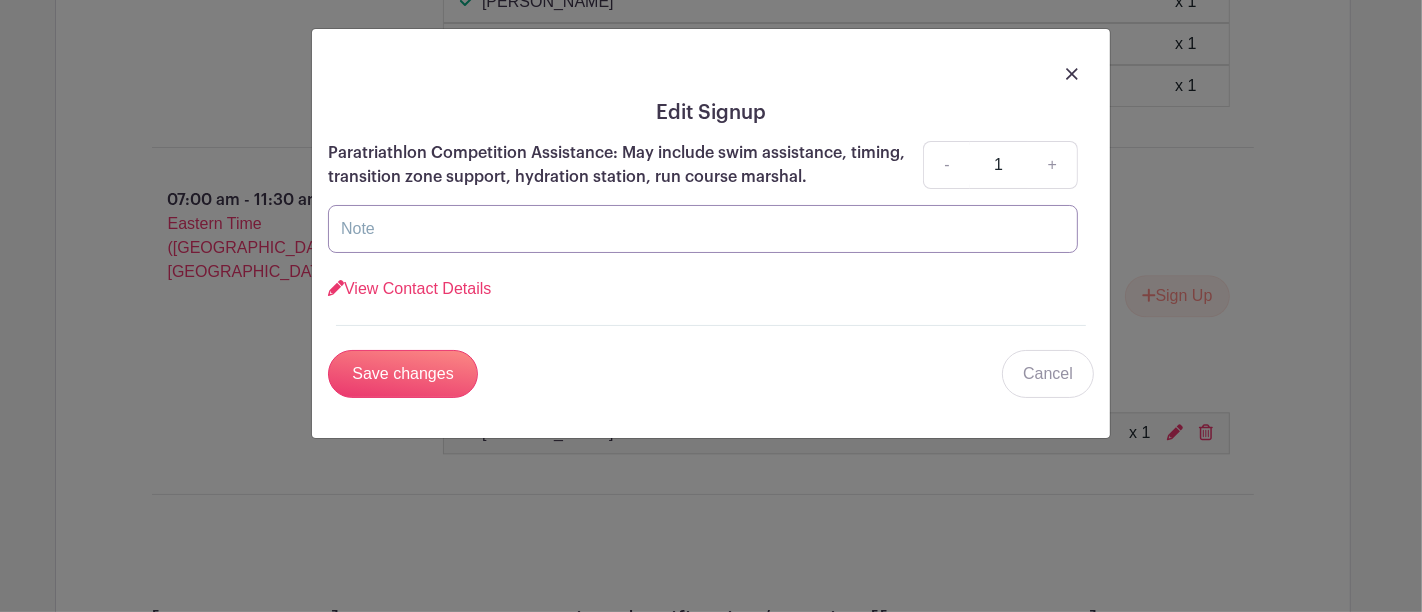 click at bounding box center (703, 229) 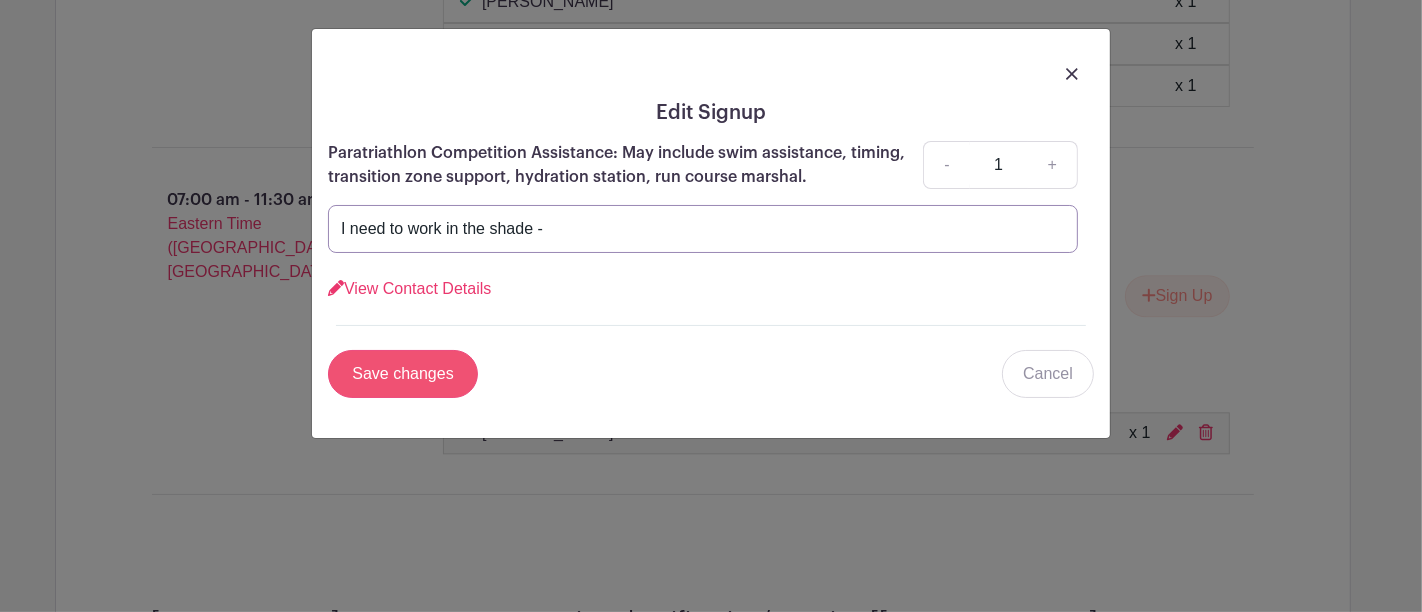 type on "I need to work in the shade -" 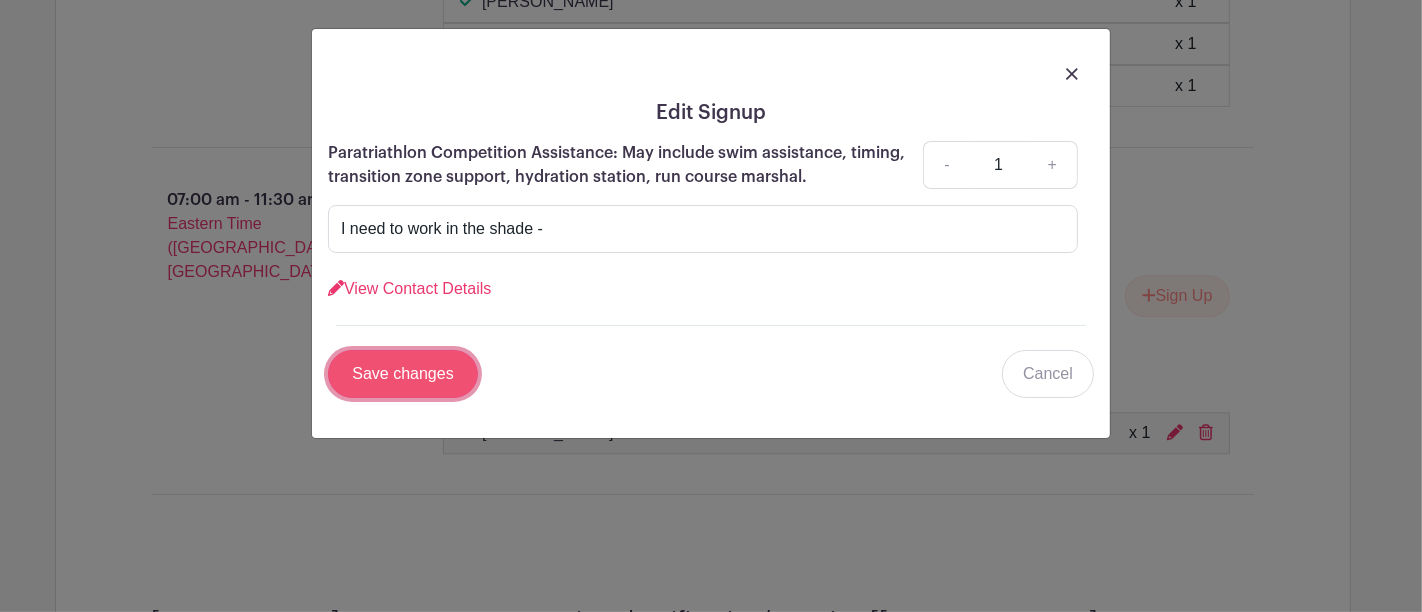 click on "Save changes" at bounding box center [403, 374] 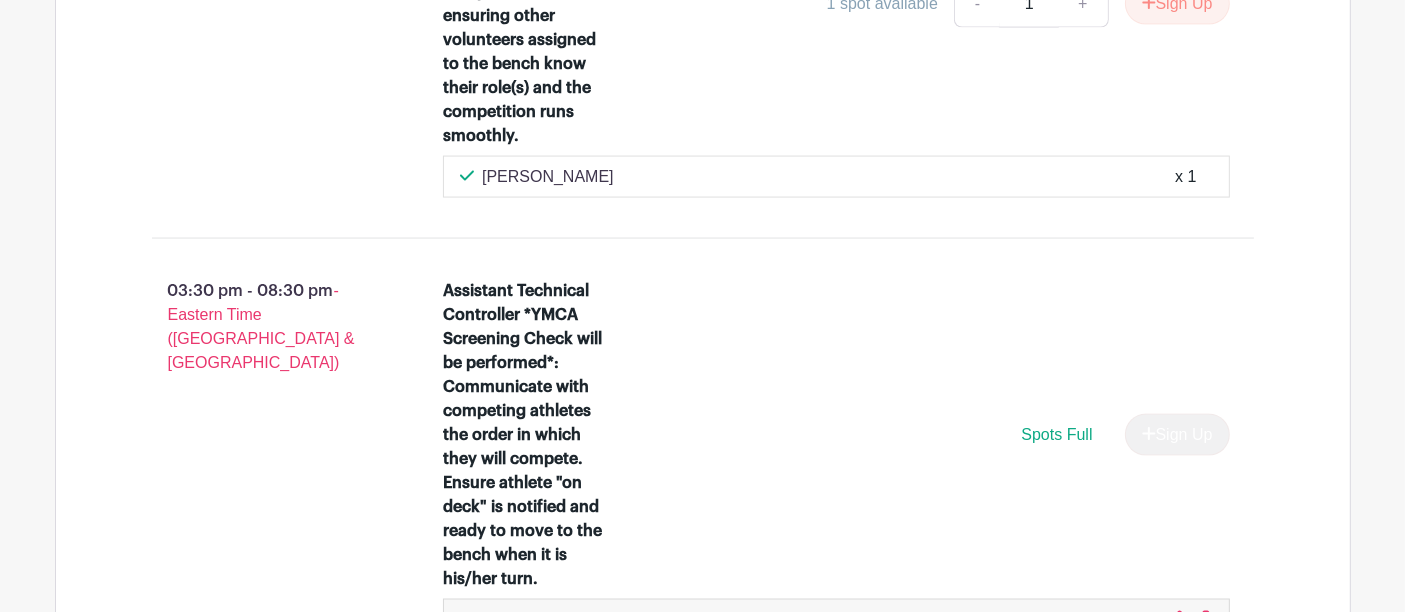 scroll, scrollTop: 11050, scrollLeft: 0, axis: vertical 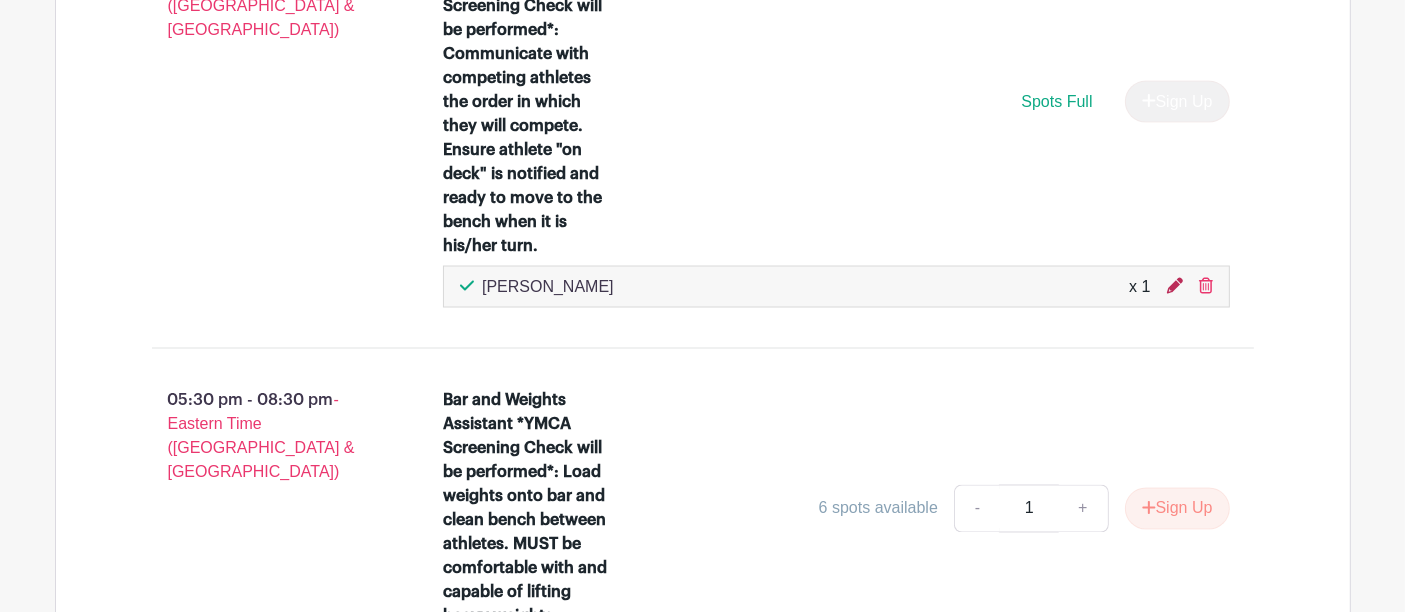 click 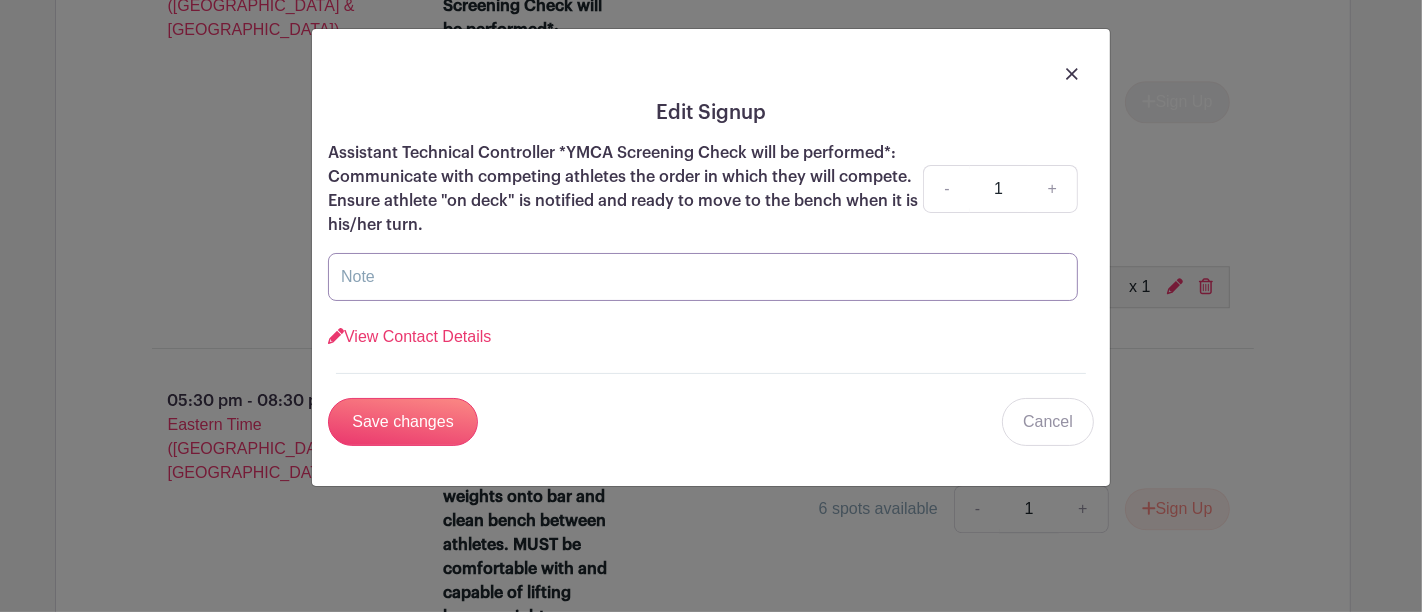 click at bounding box center (703, 277) 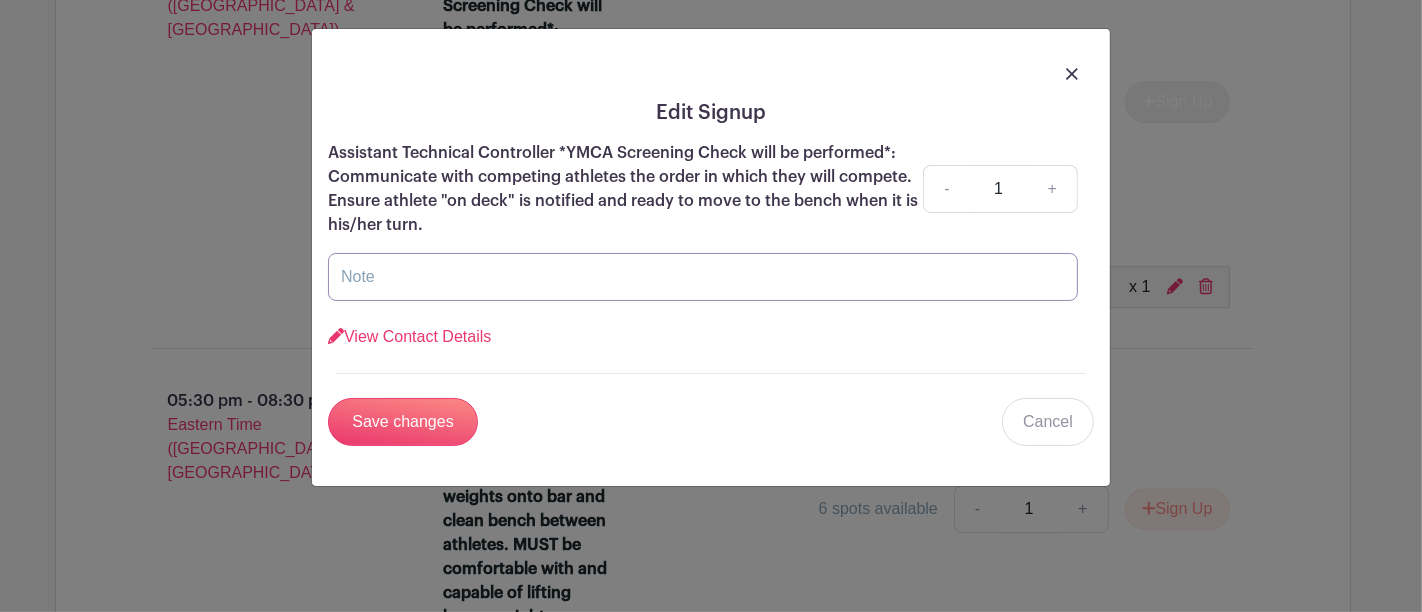 type on "I need to work in the shade -" 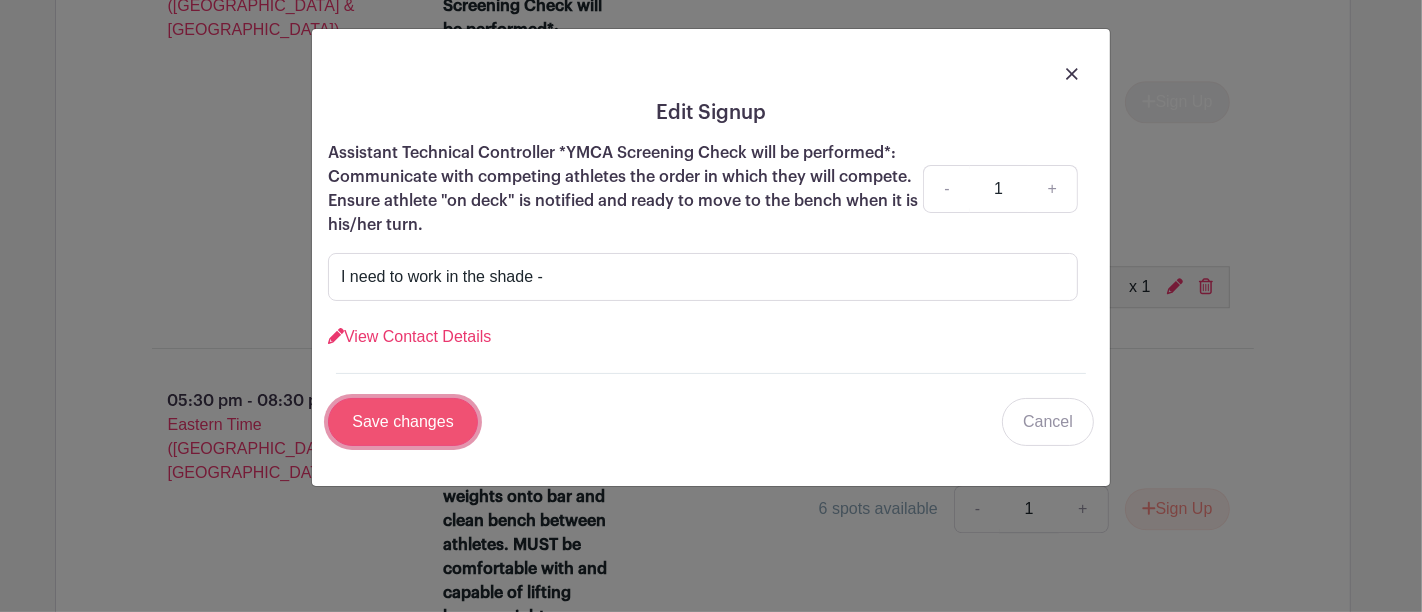 click on "Save changes" at bounding box center [403, 422] 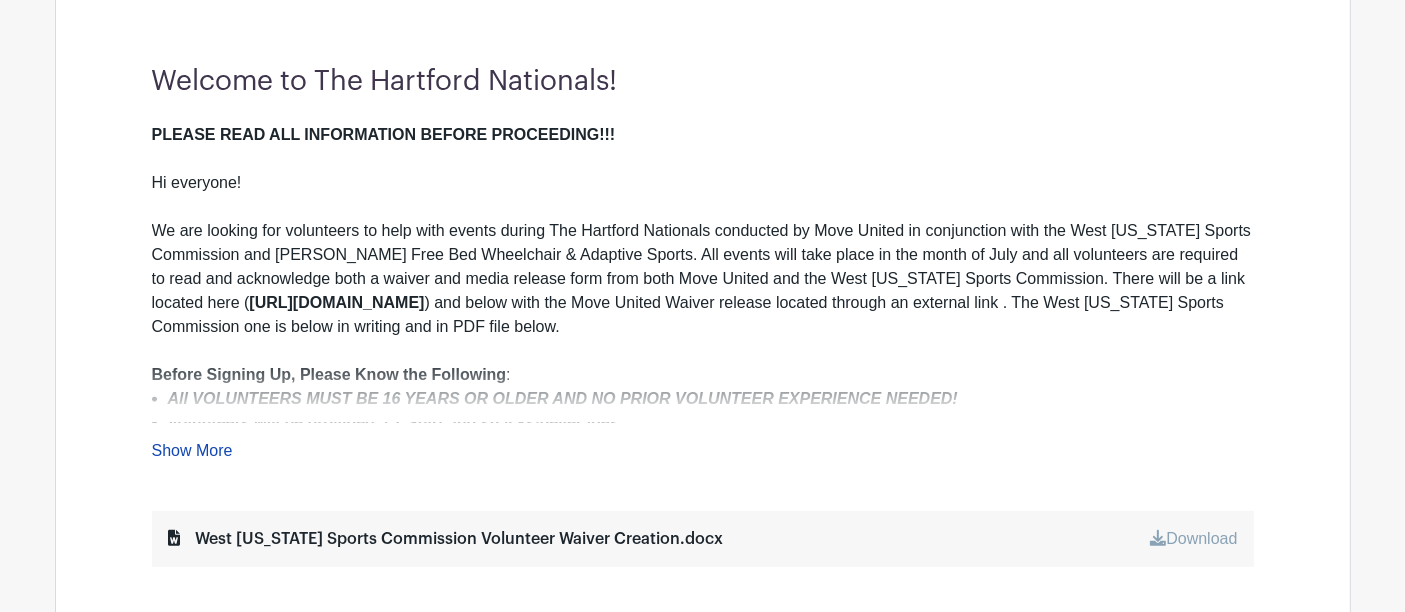 scroll, scrollTop: 1000, scrollLeft: 0, axis: vertical 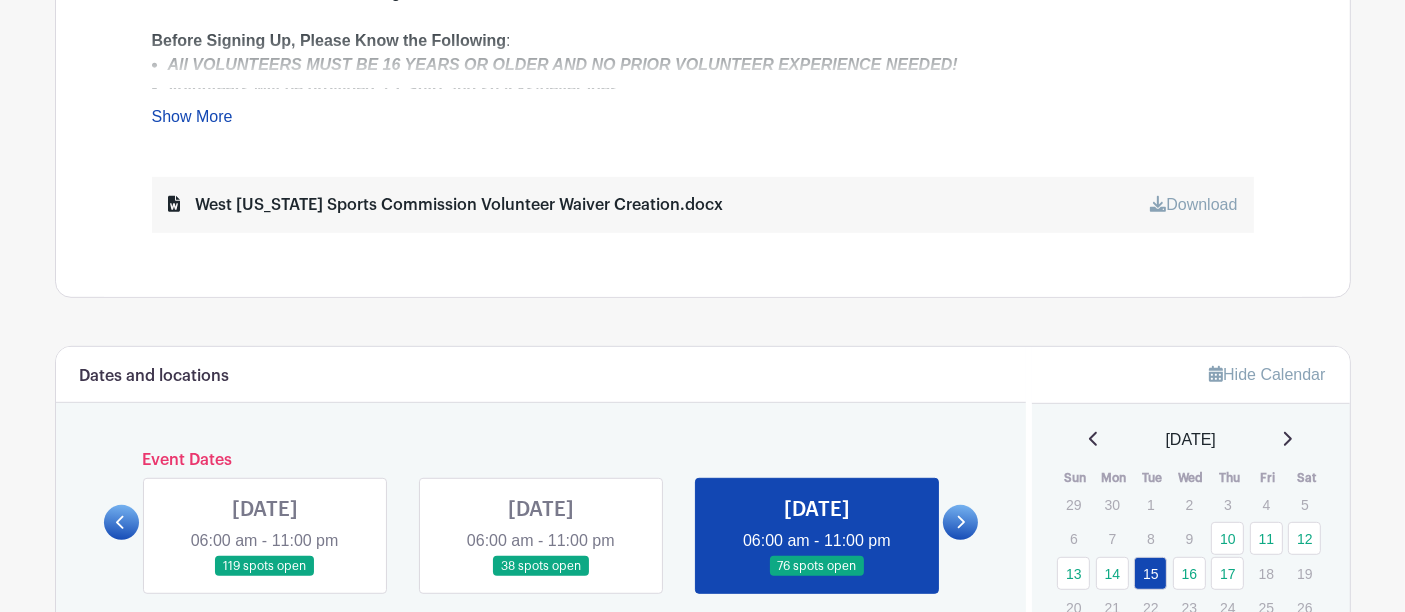 click at bounding box center (960, 522) 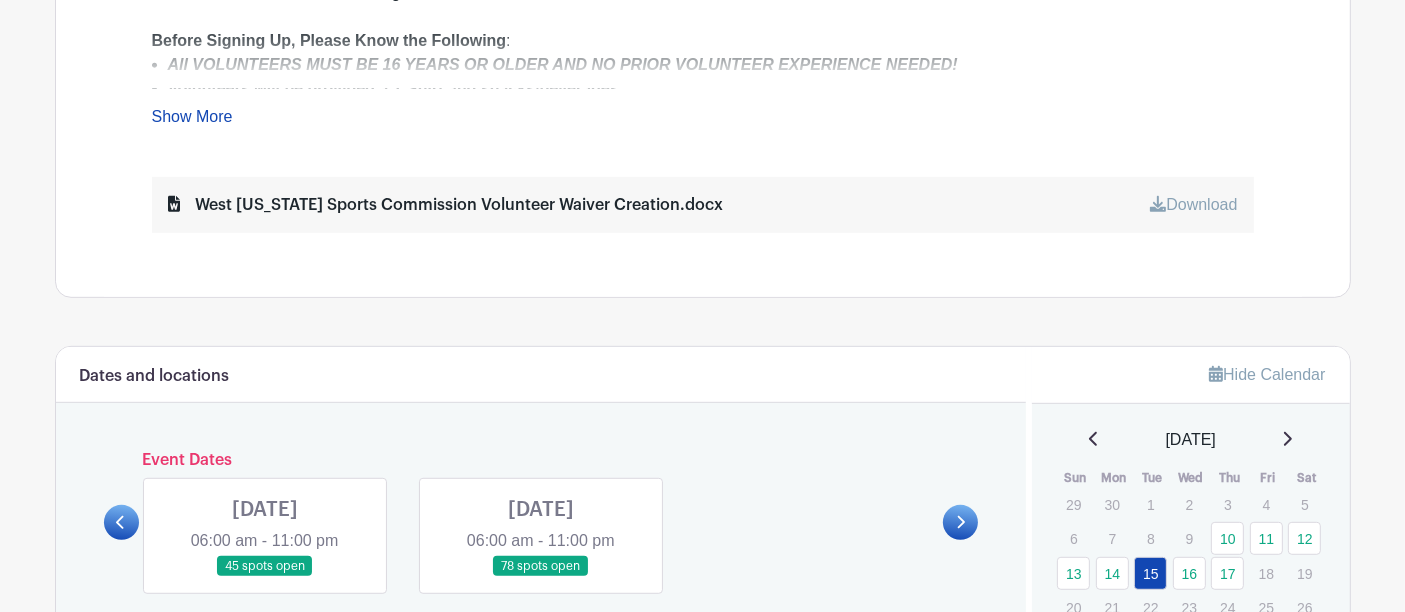 click at bounding box center [265, 577] 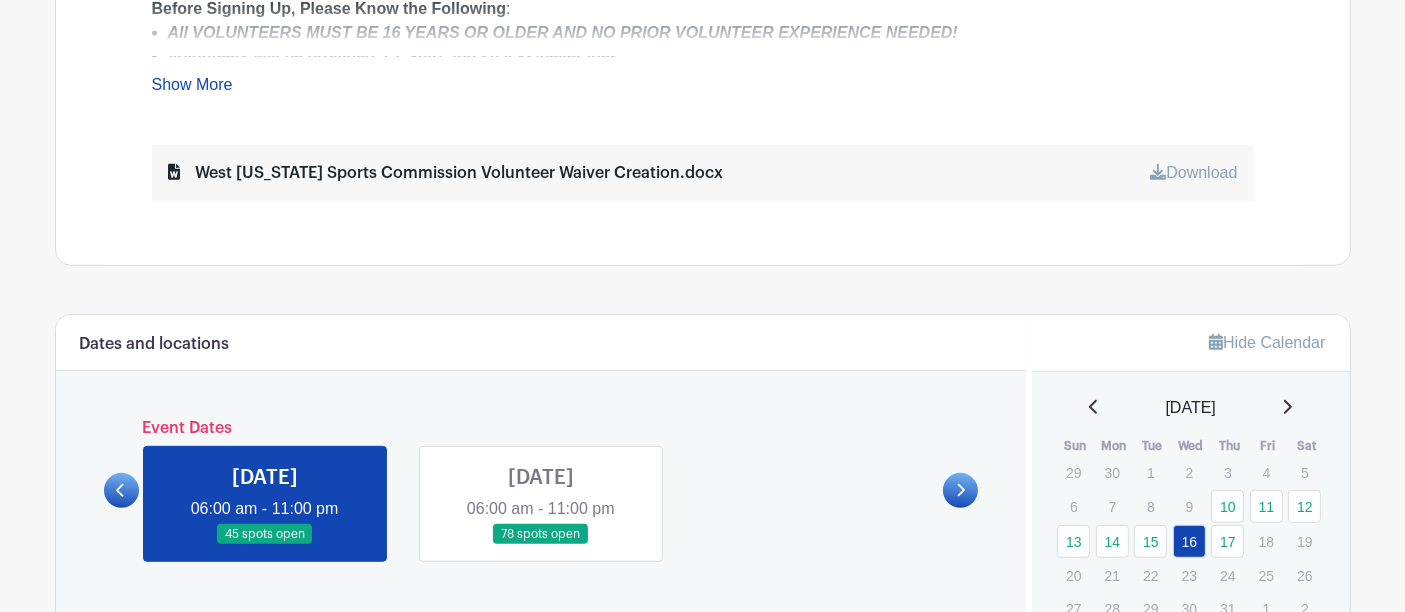 scroll, scrollTop: 1365, scrollLeft: 0, axis: vertical 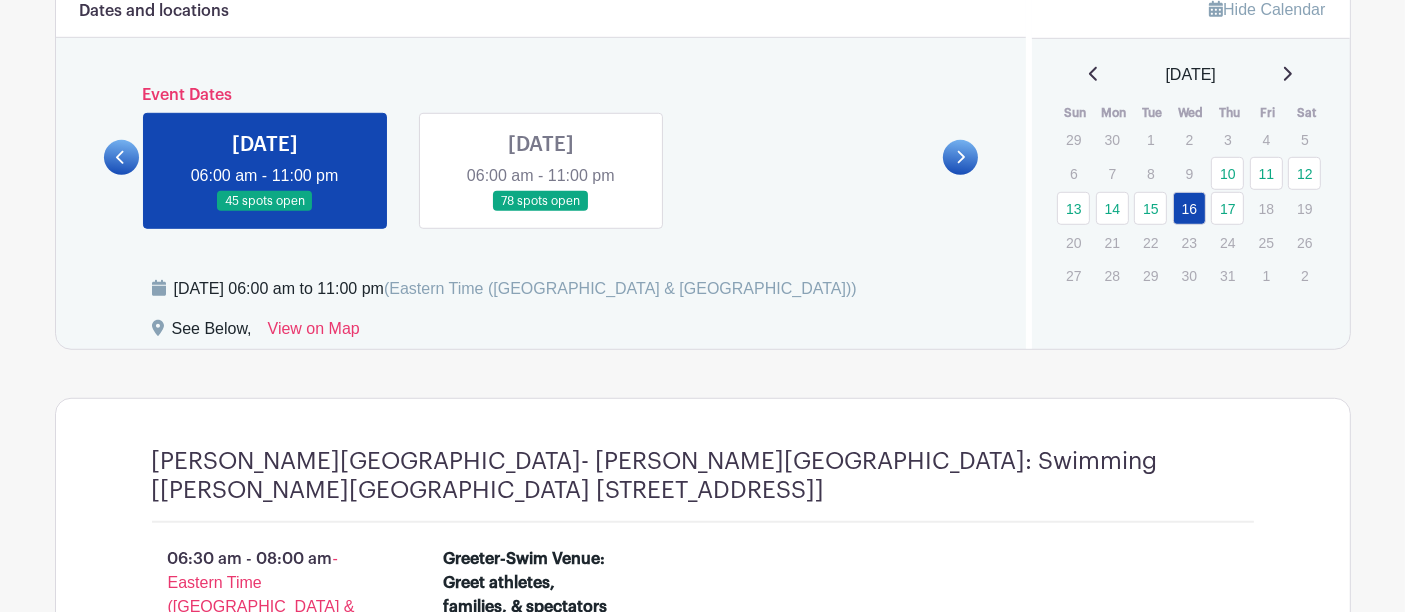 click 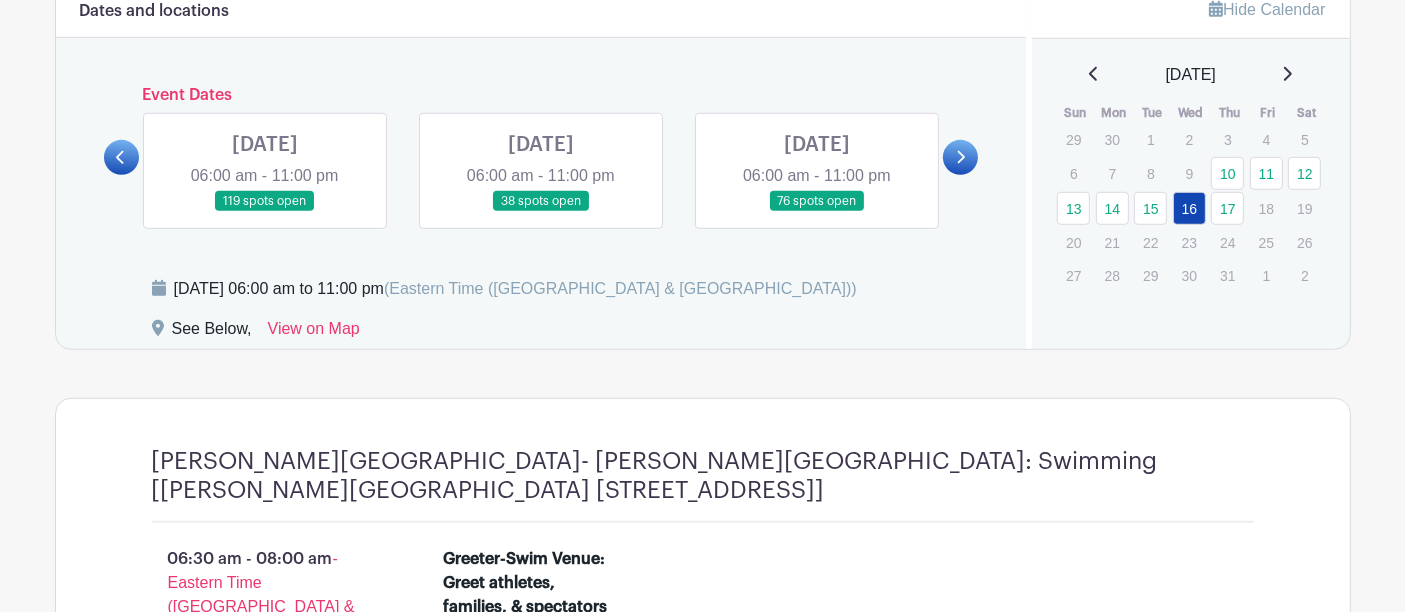 click at bounding box center (817, 212) 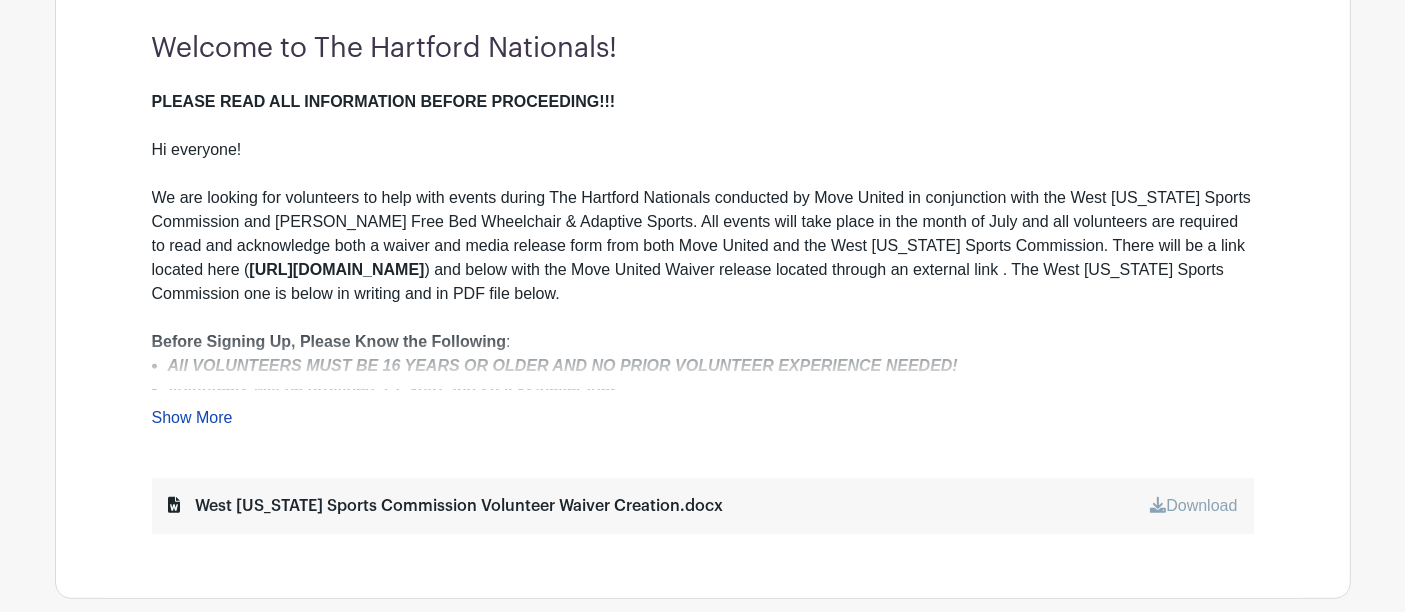 scroll, scrollTop: 1365, scrollLeft: 0, axis: vertical 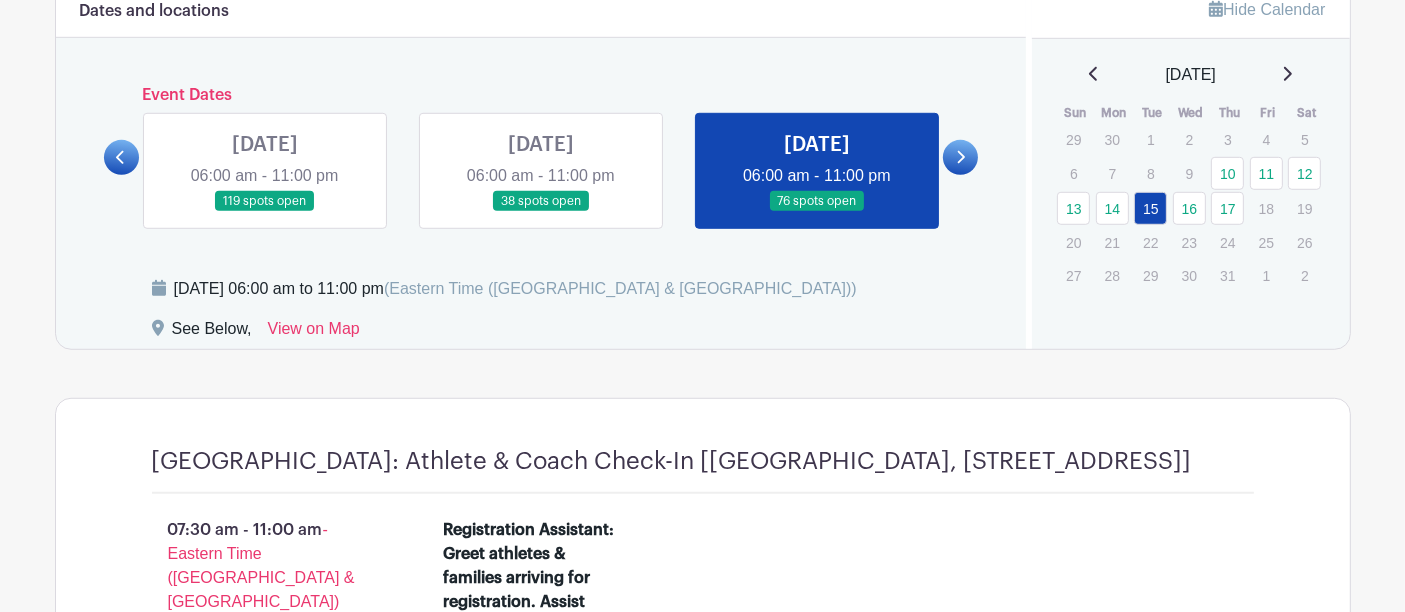 click at bounding box center (817, 212) 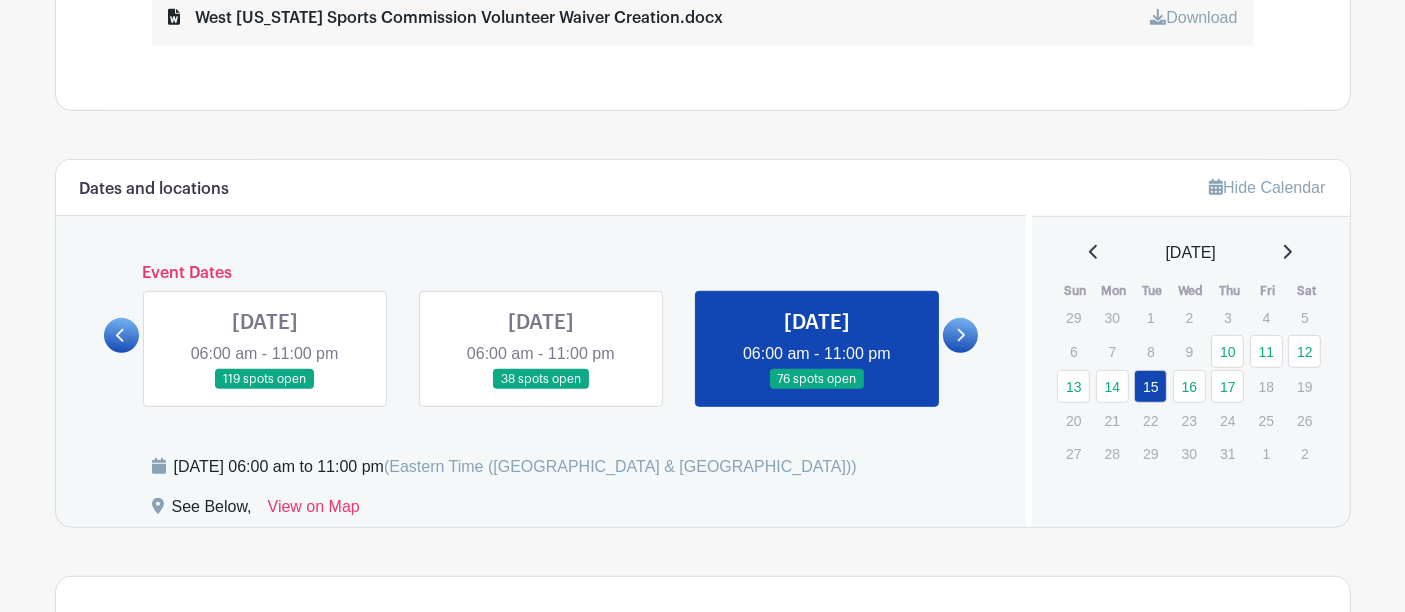 scroll, scrollTop: 1257, scrollLeft: 0, axis: vertical 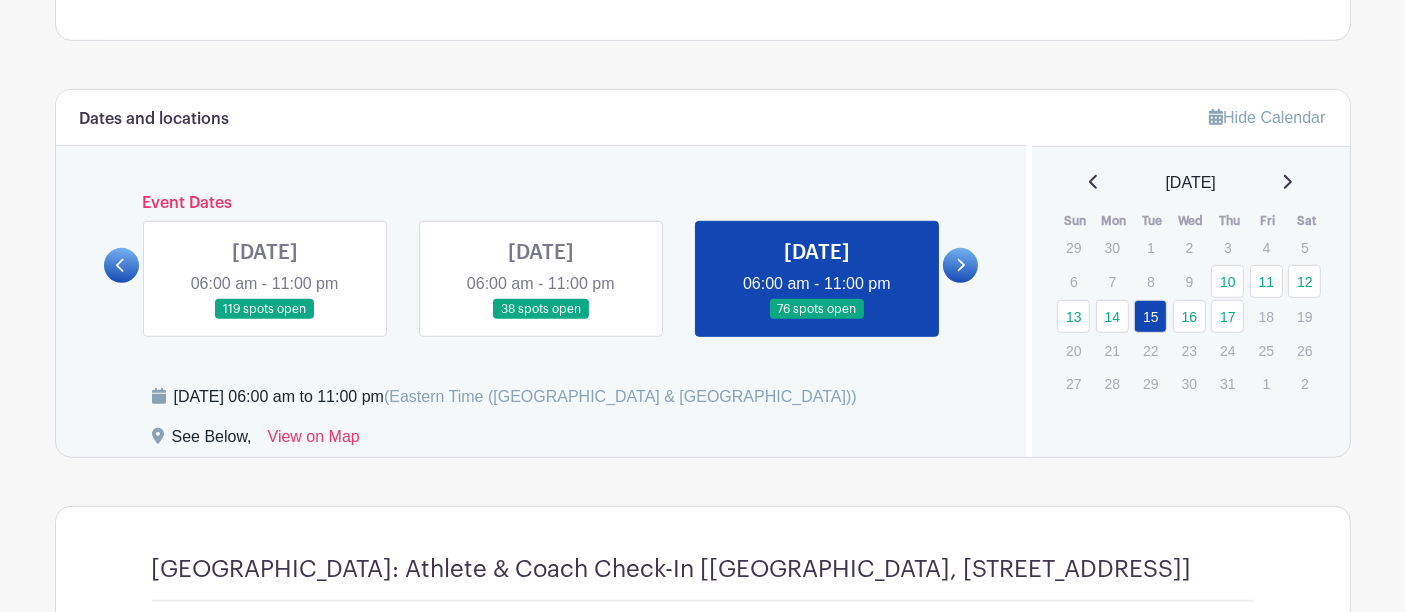 click 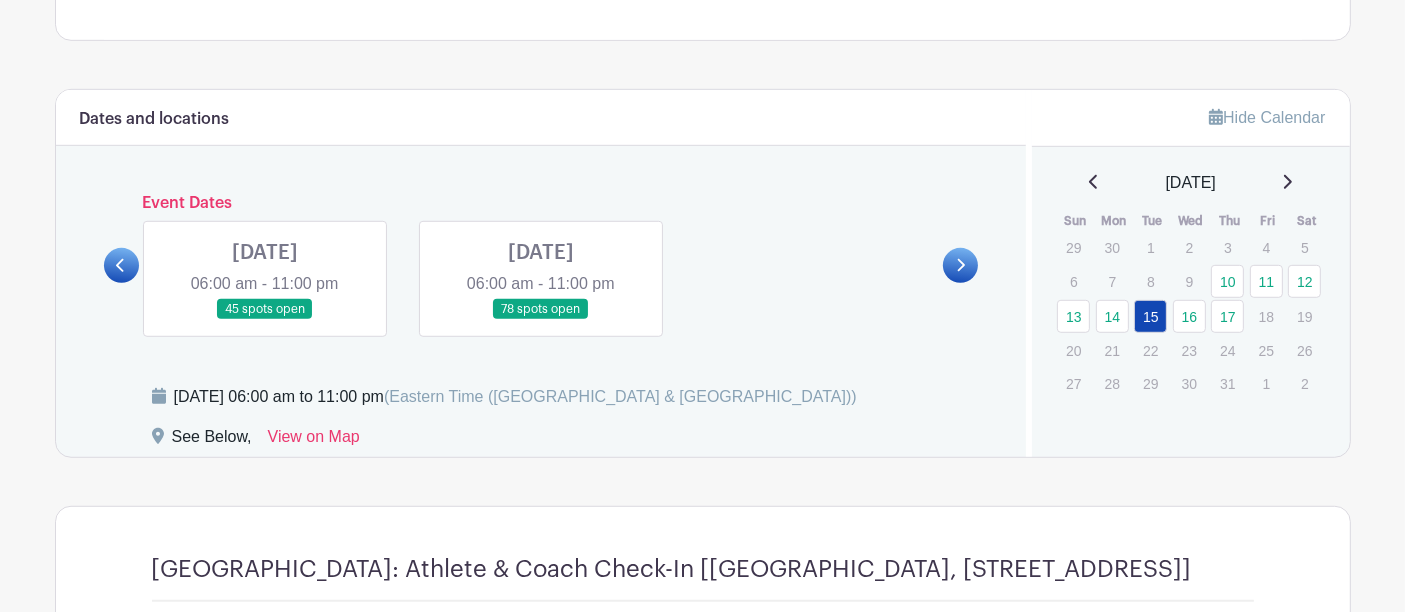 click at bounding box center [265, 320] 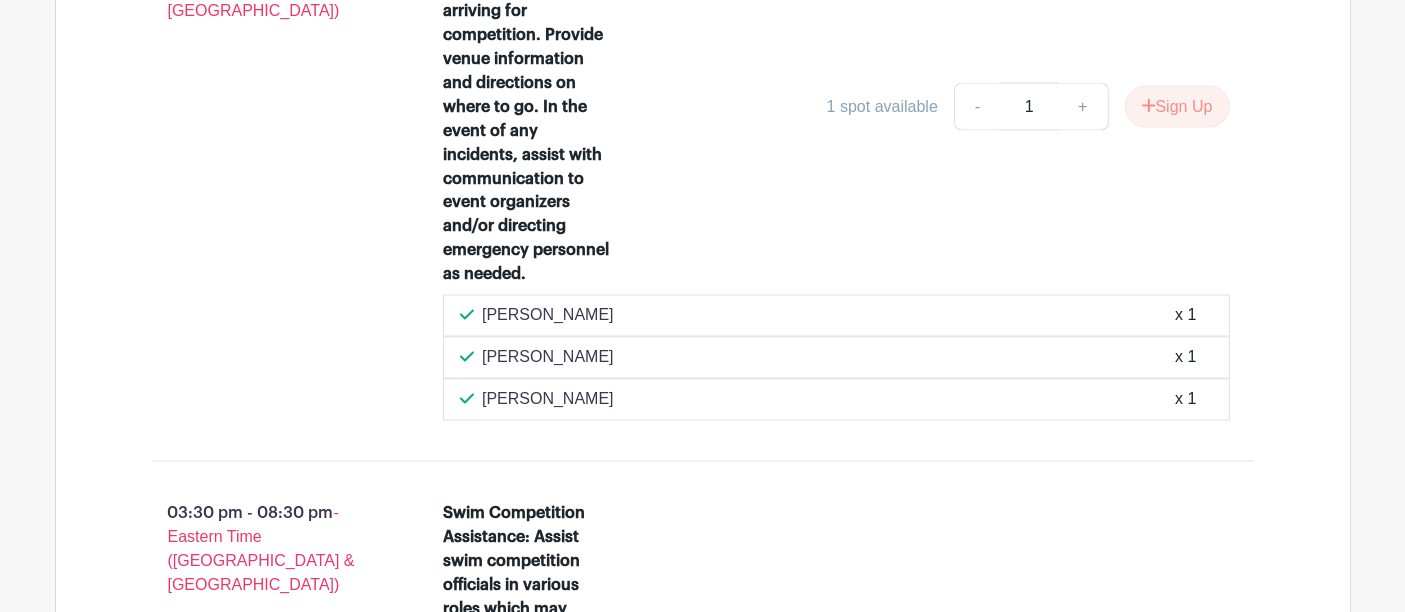 scroll, scrollTop: 3924, scrollLeft: 0, axis: vertical 